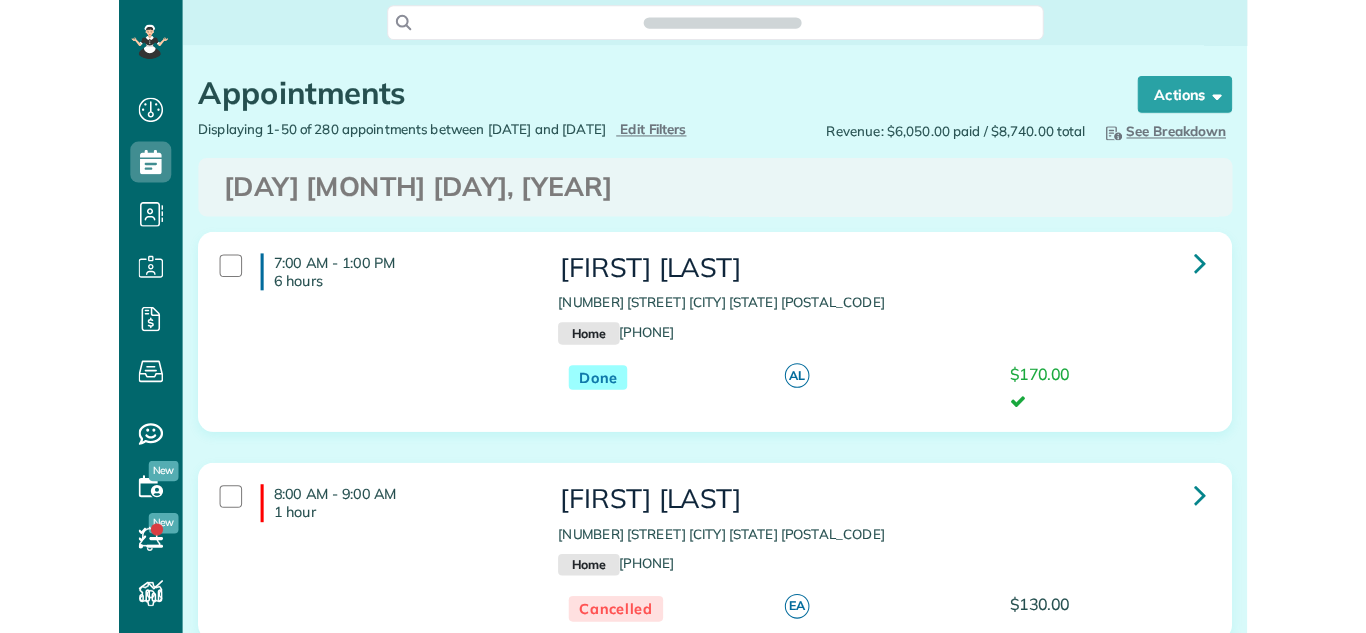 scroll, scrollTop: 0, scrollLeft: 0, axis: both 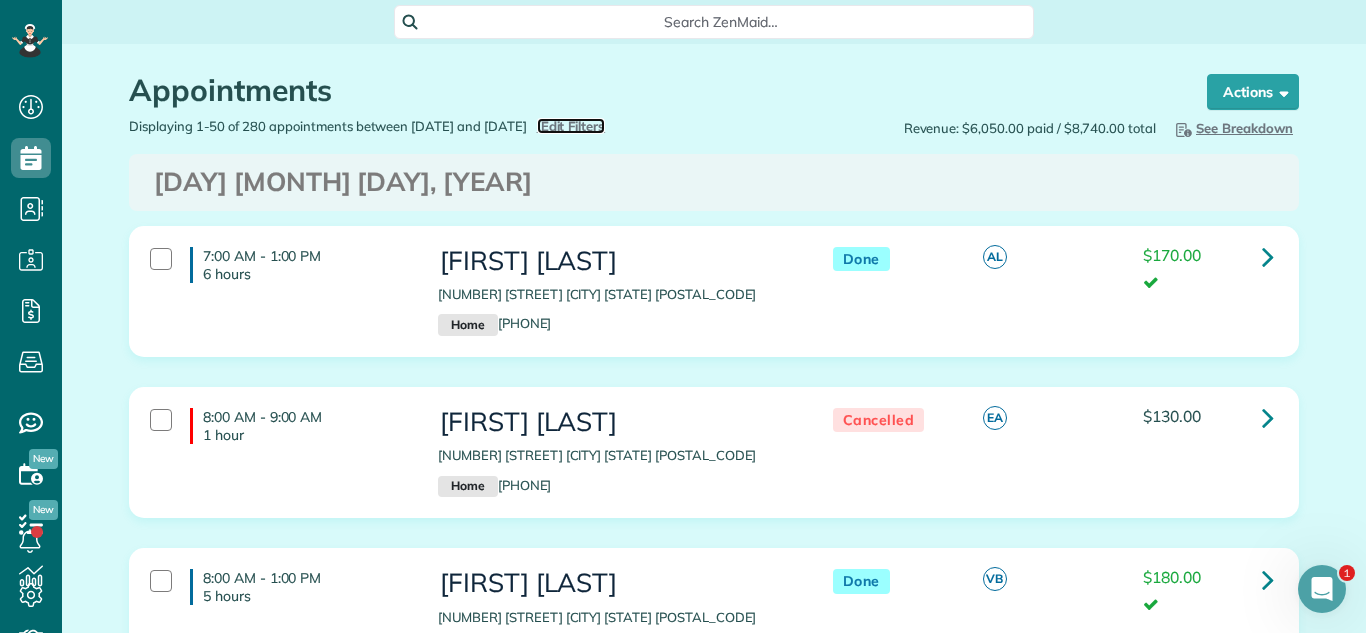 click on "Edit Filters" at bounding box center [573, 126] 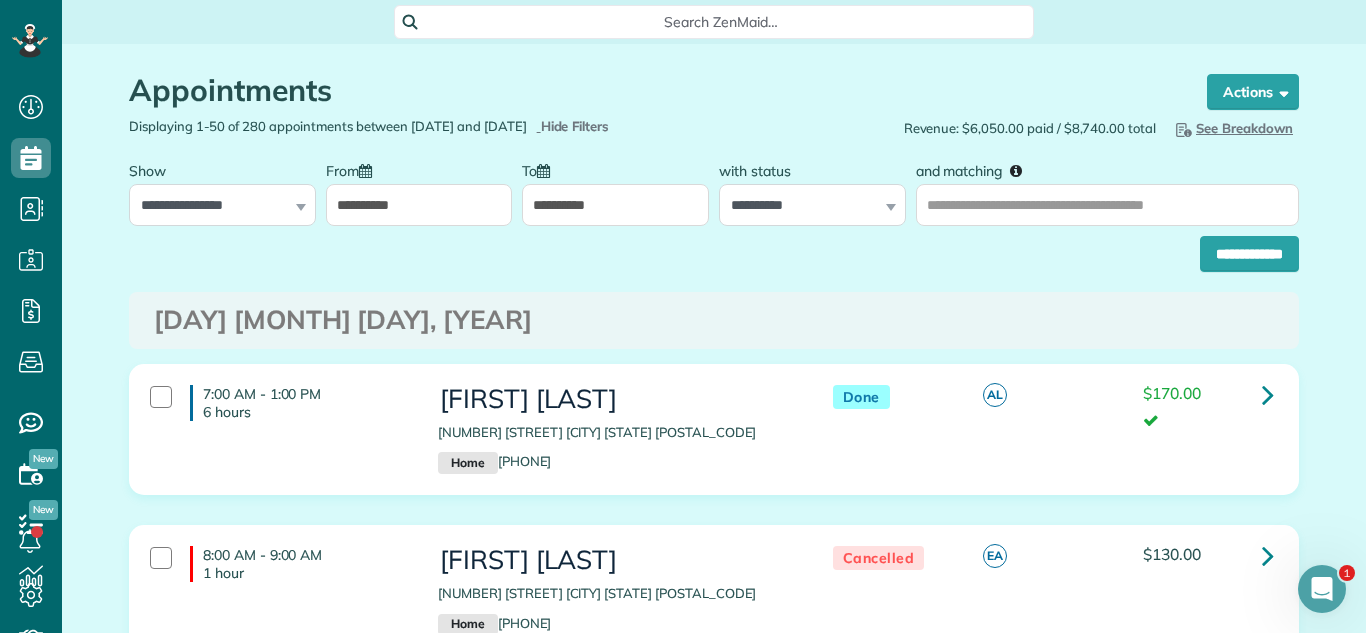 click on "**********" at bounding box center [419, 205] 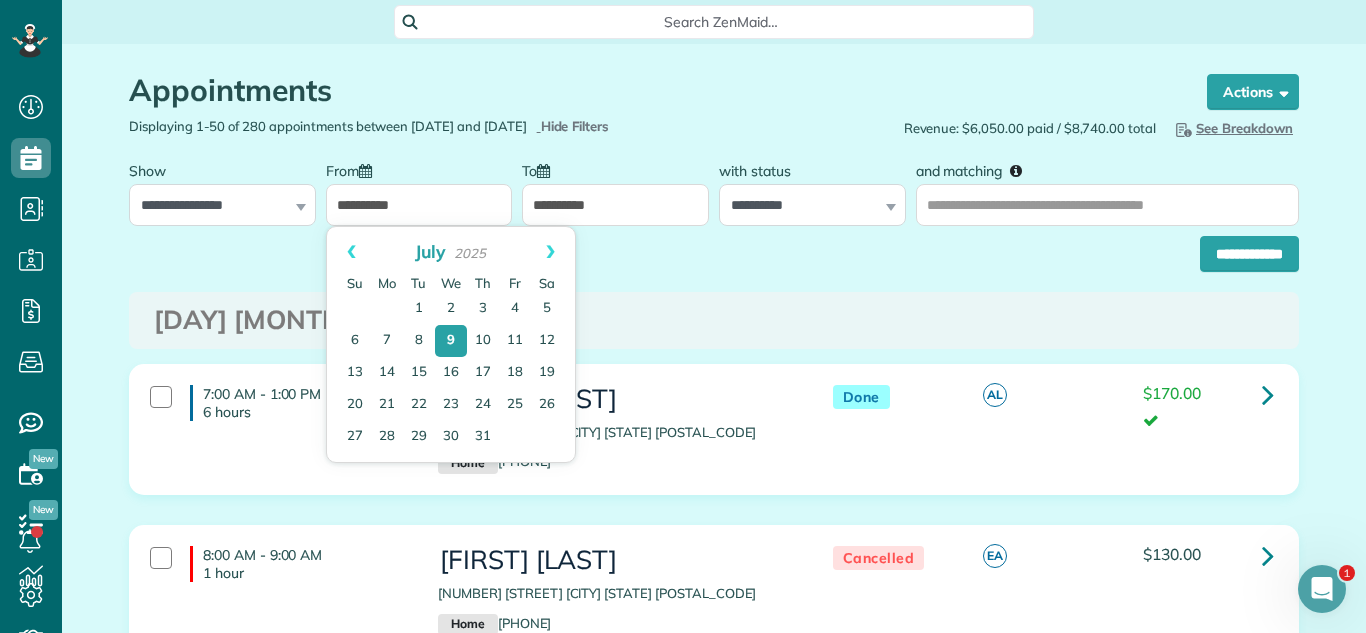 click on "Wednesday Jul 09, 2025" at bounding box center (714, 320) 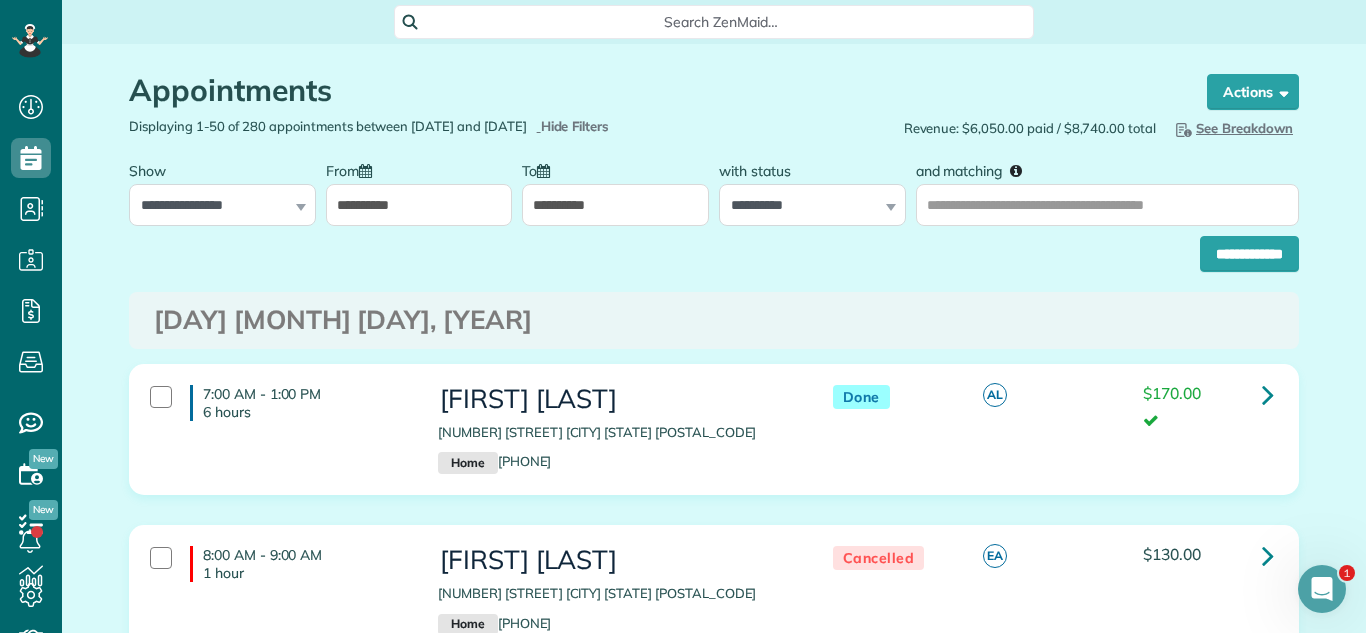 click on "**********" at bounding box center [419, 205] 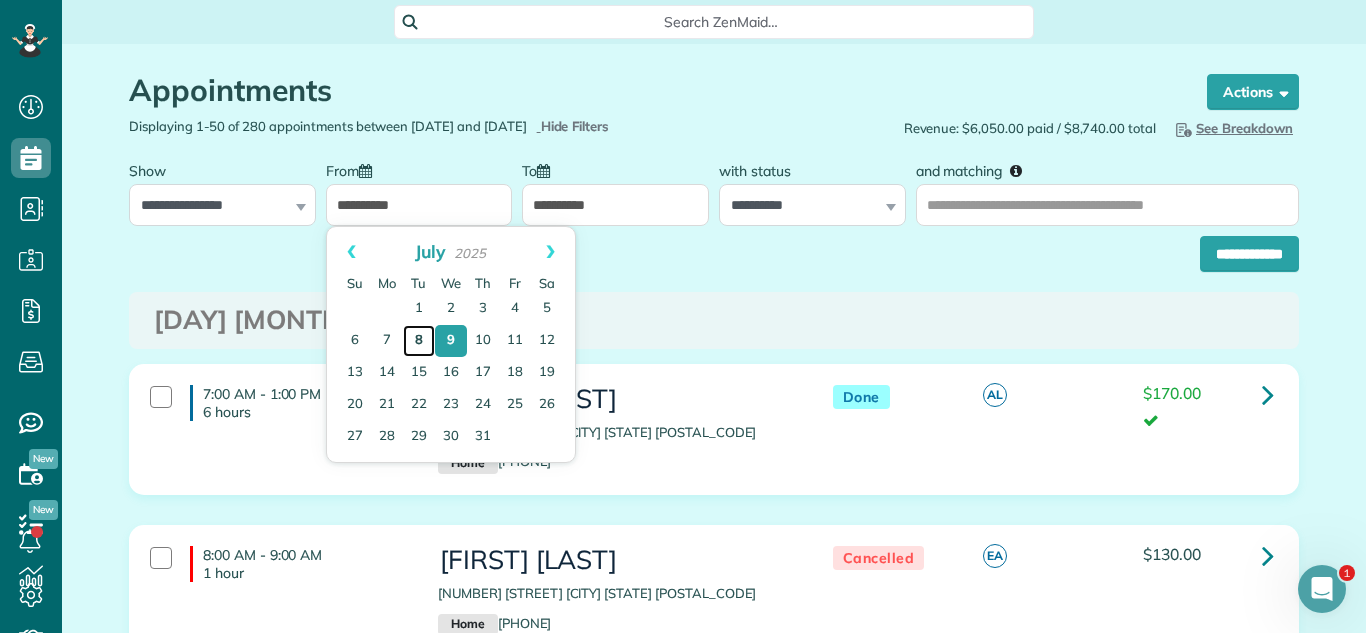 click on "8" at bounding box center (419, 341) 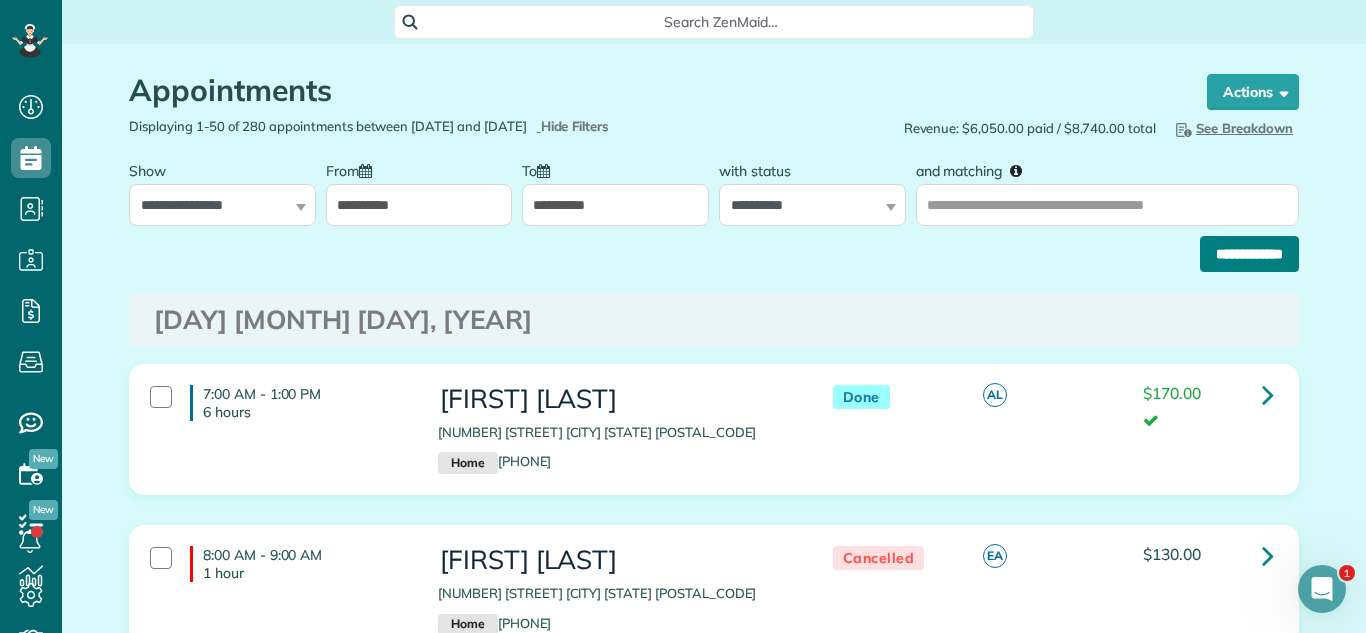 click on "**********" at bounding box center (1249, 254) 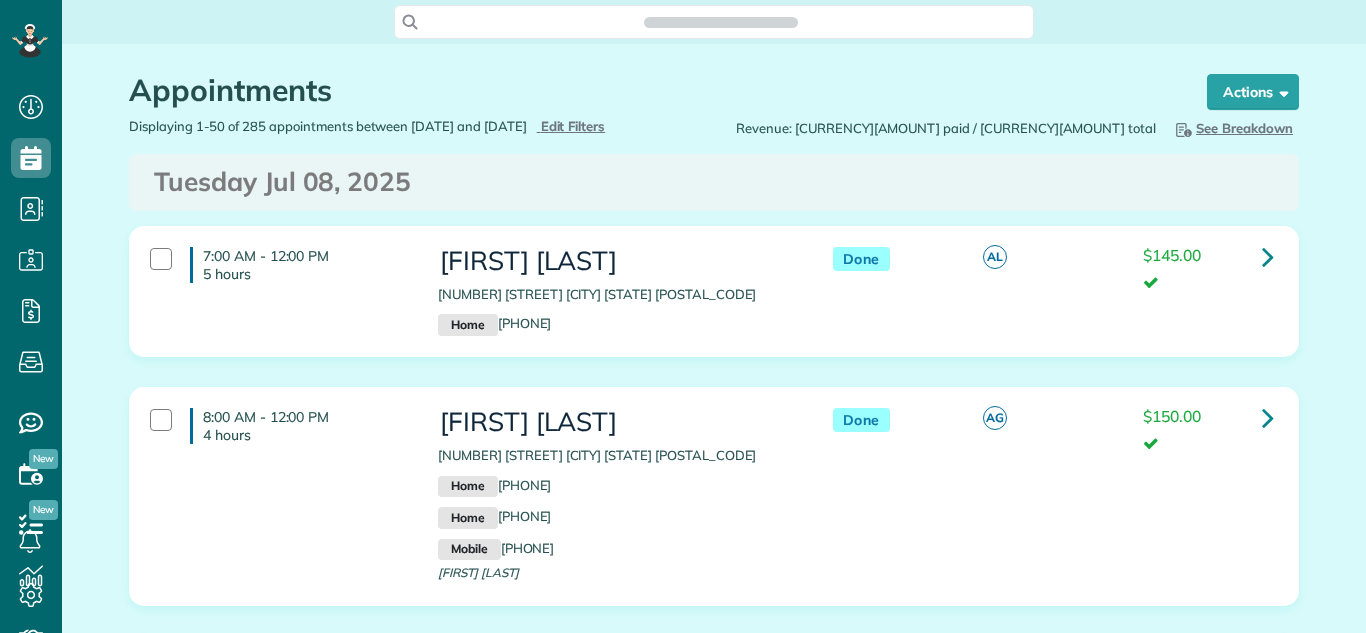scroll, scrollTop: 0, scrollLeft: 0, axis: both 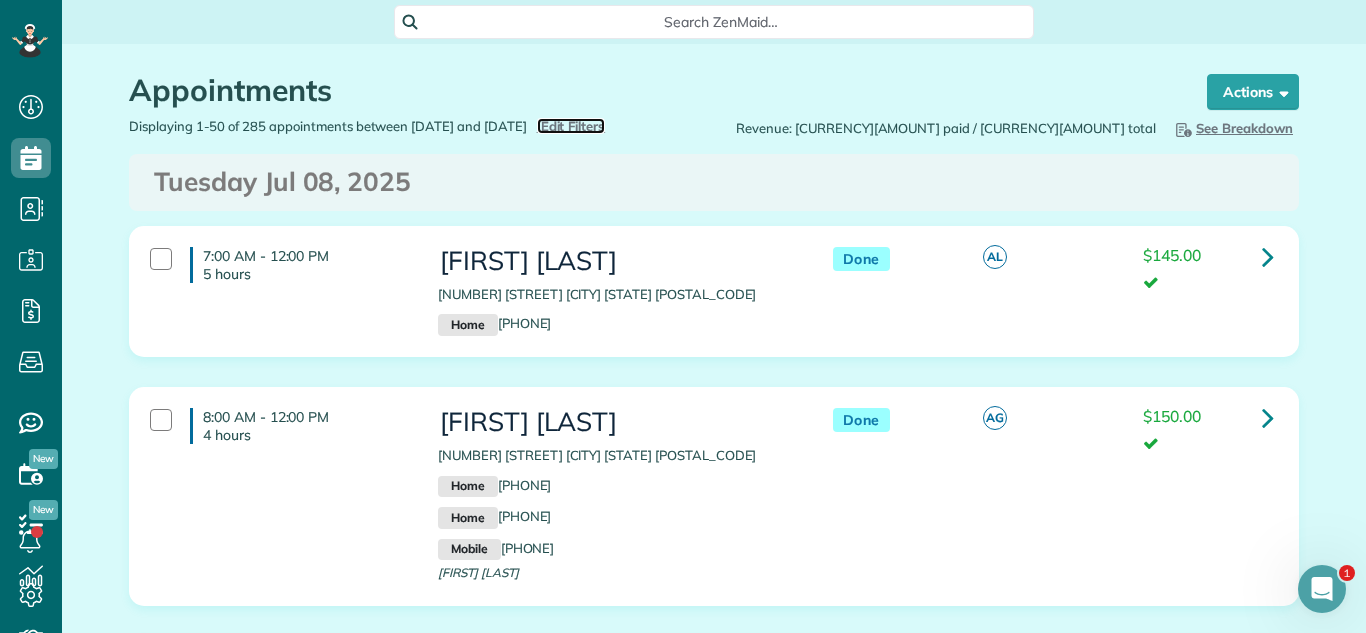 click on "Edit Filters" at bounding box center [573, 126] 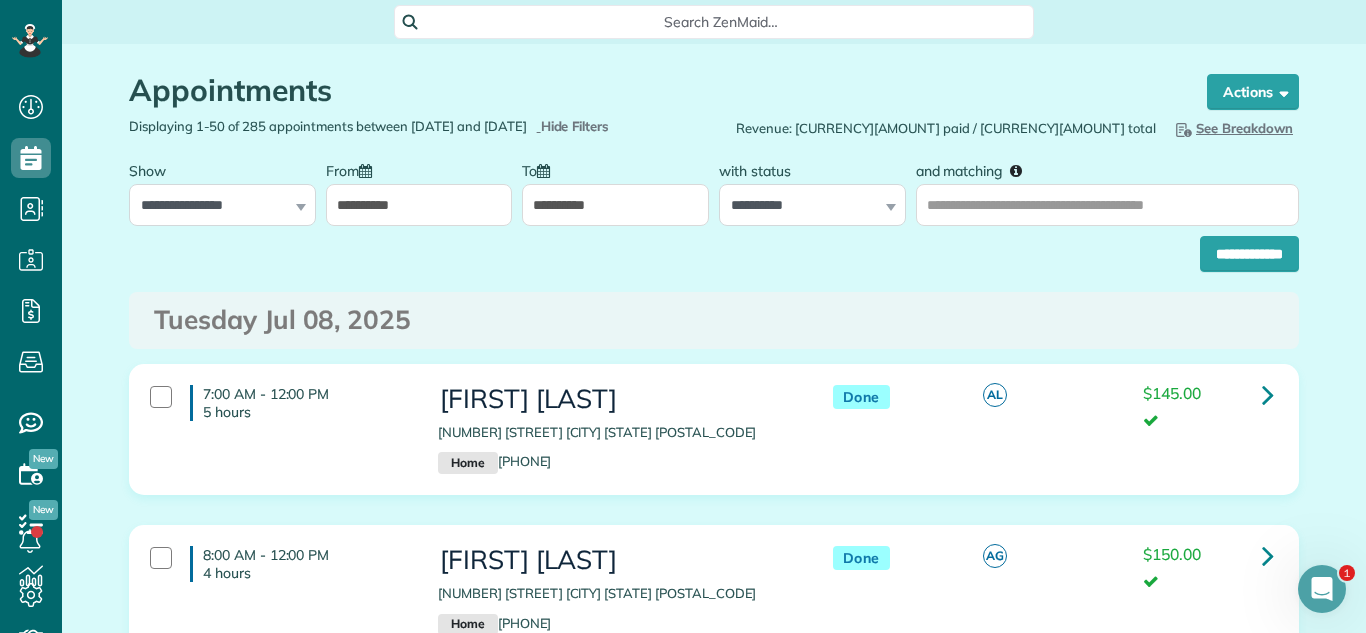 click on "**********" at bounding box center (419, 205) 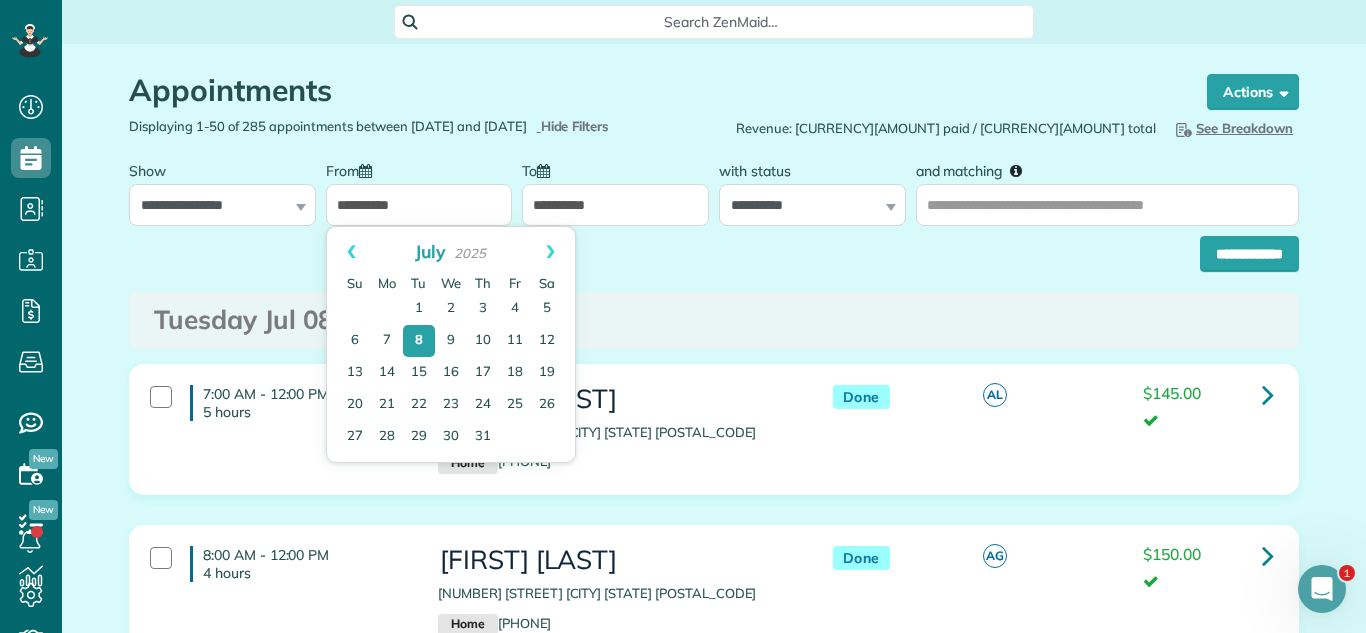 drag, startPoint x: 548, startPoint y: 246, endPoint x: 515, endPoint y: 267, distance: 39.115215 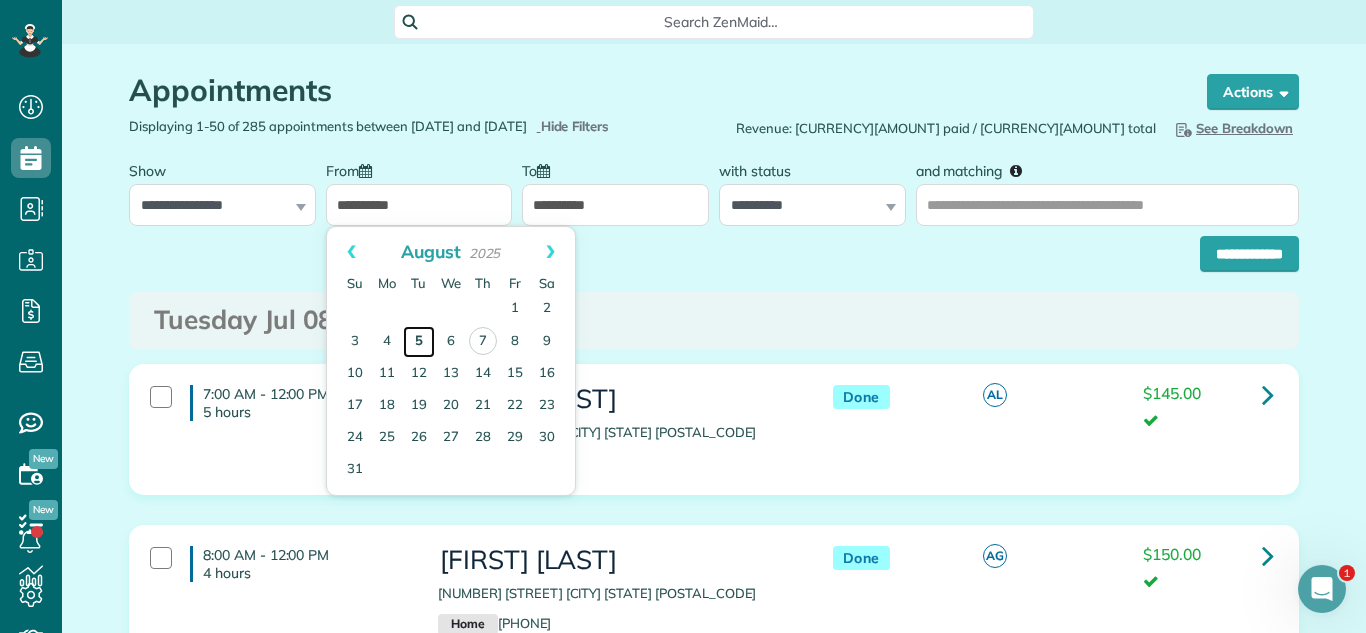 click on "5" at bounding box center [419, 342] 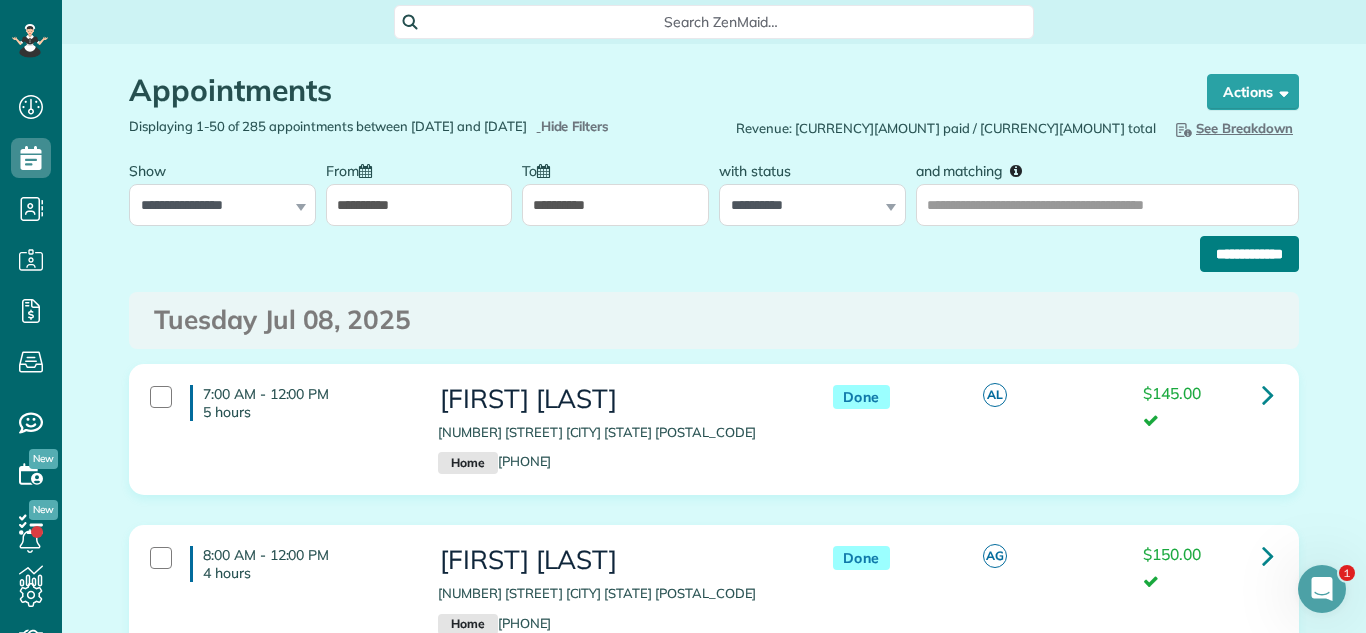 click on "**********" at bounding box center [1249, 254] 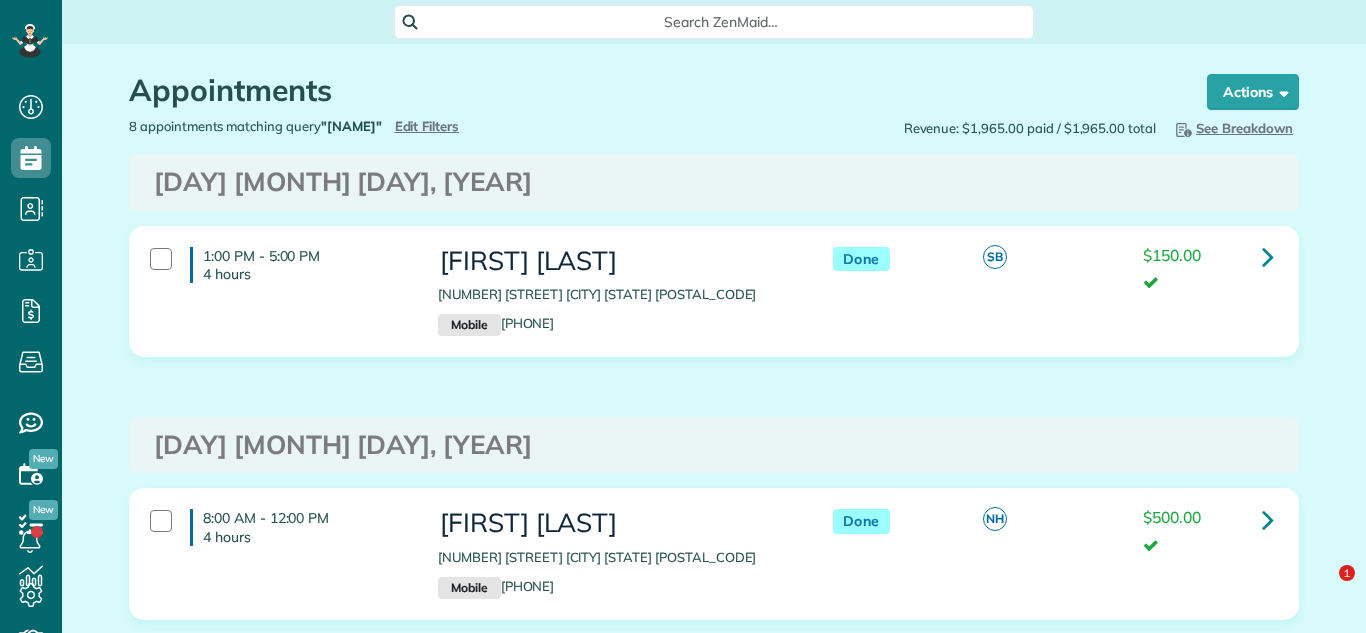 scroll, scrollTop: 0, scrollLeft: 0, axis: both 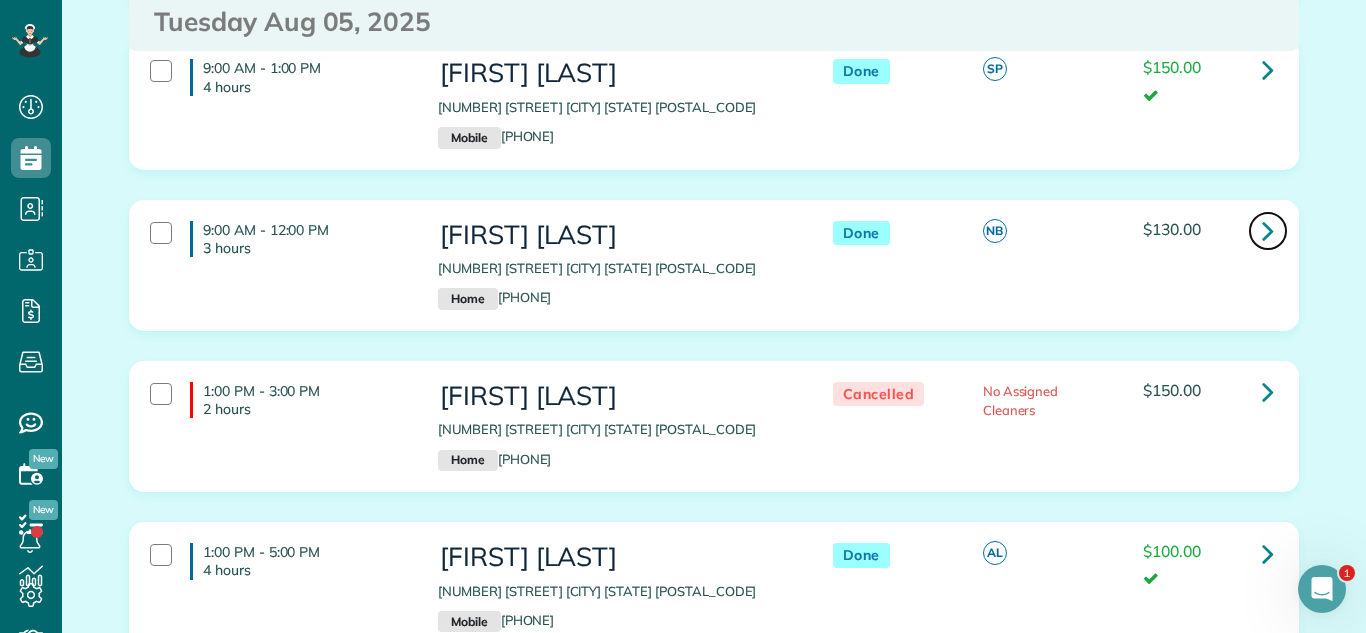 click at bounding box center [1268, 231] 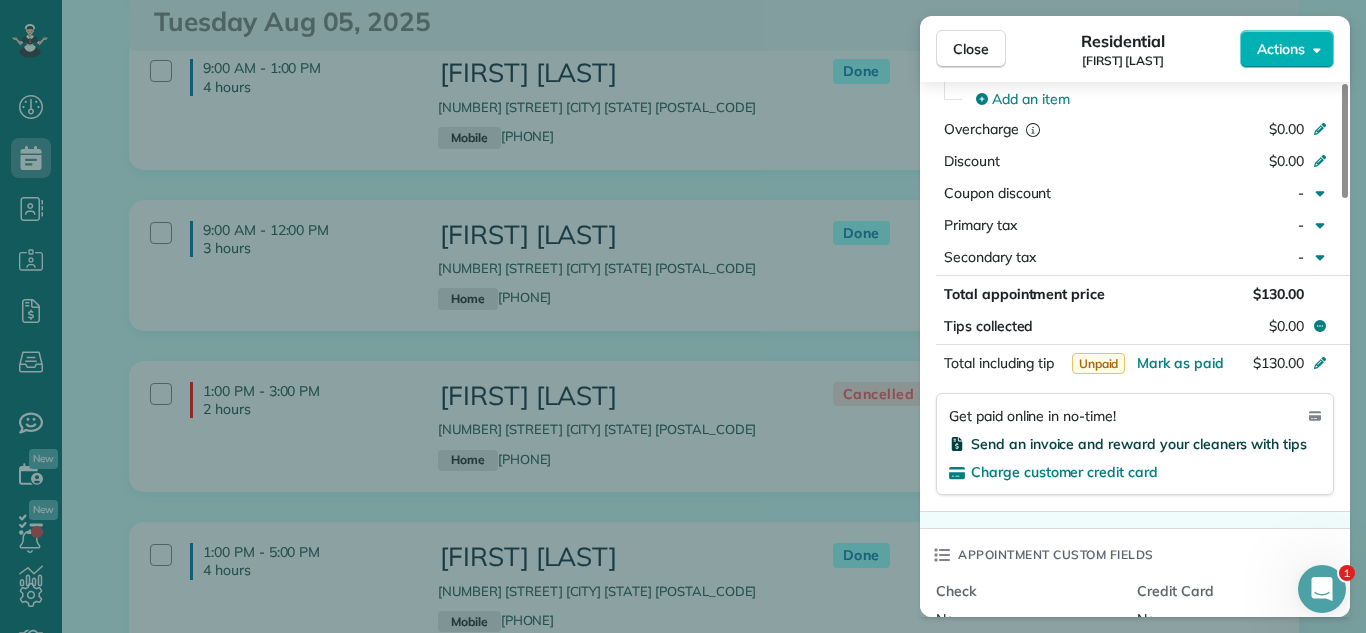 scroll, scrollTop: 1032, scrollLeft: 0, axis: vertical 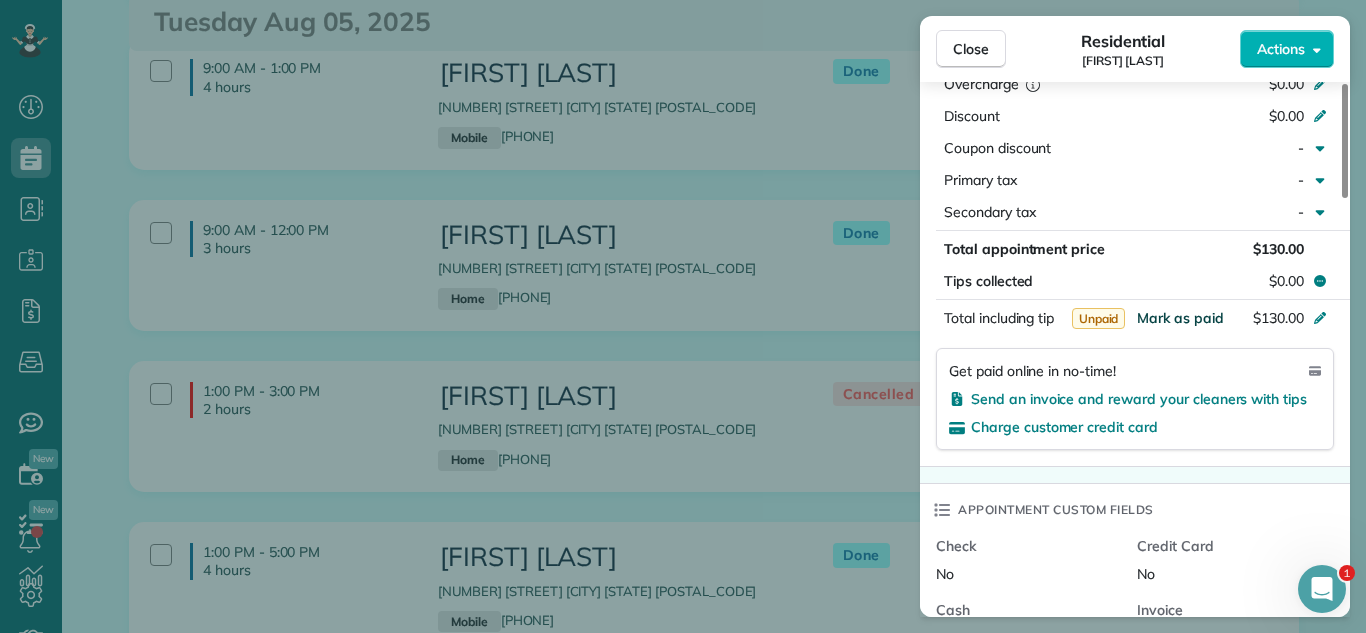 click on "Mark as paid" at bounding box center (1180, 318) 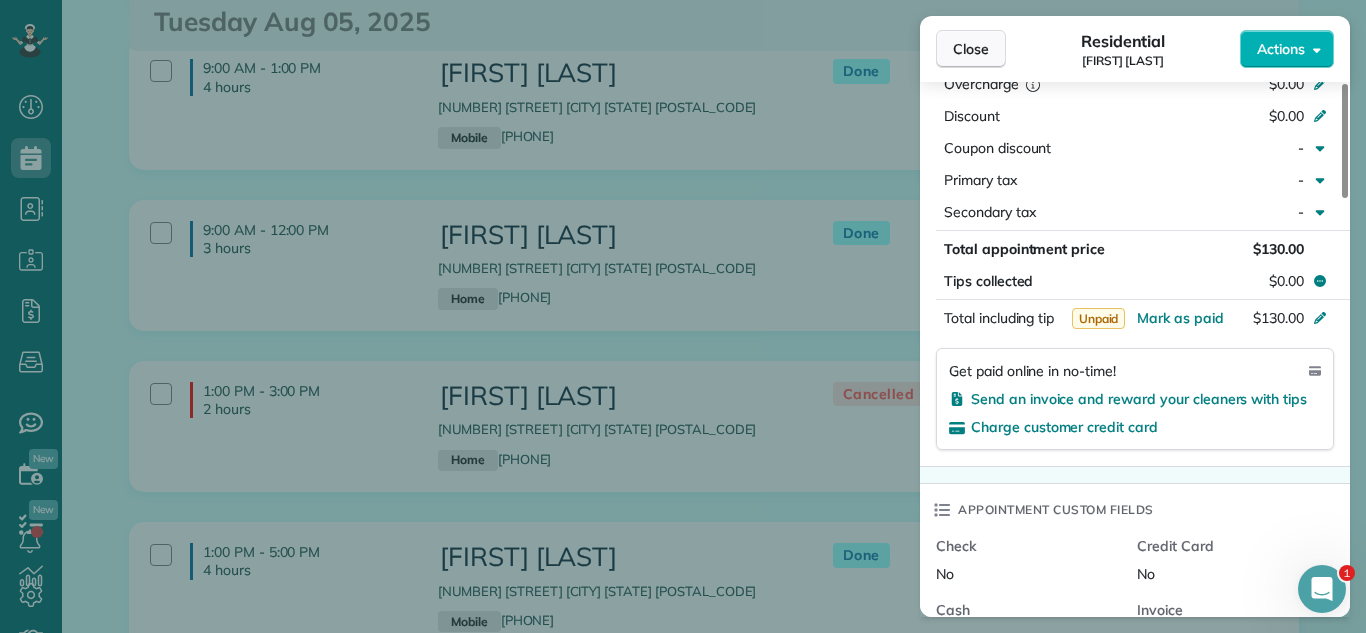 click on "Close" at bounding box center [971, 49] 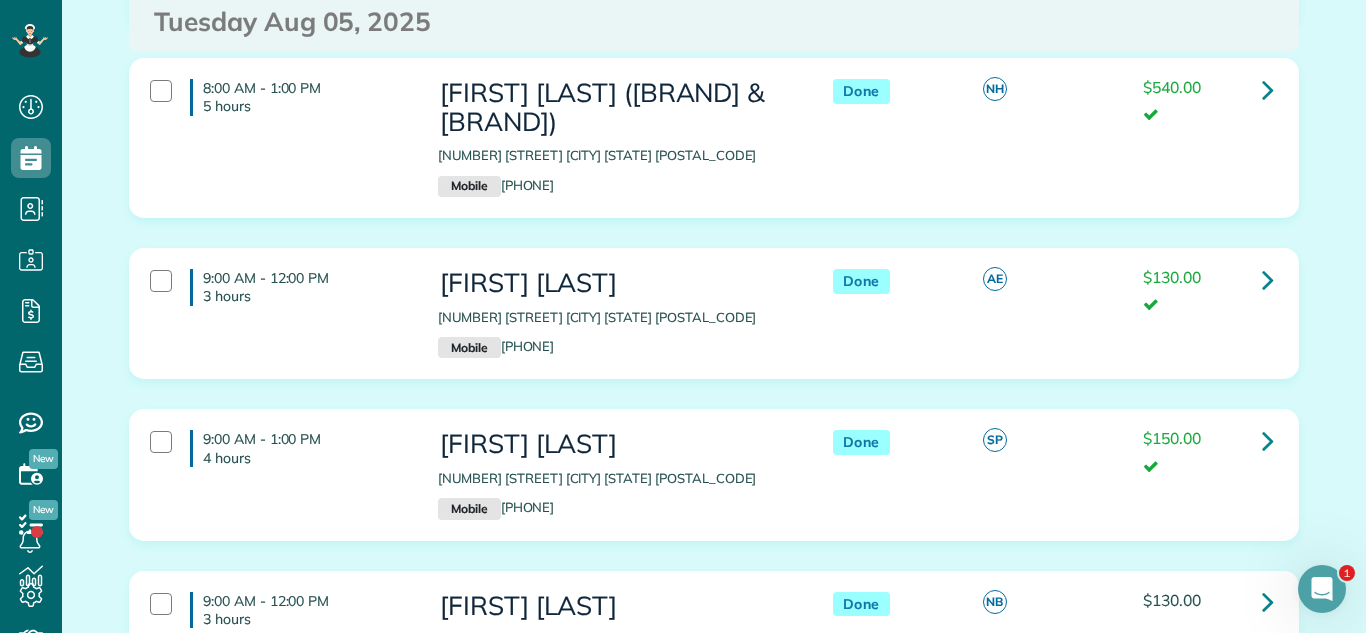 scroll, scrollTop: 0, scrollLeft: 0, axis: both 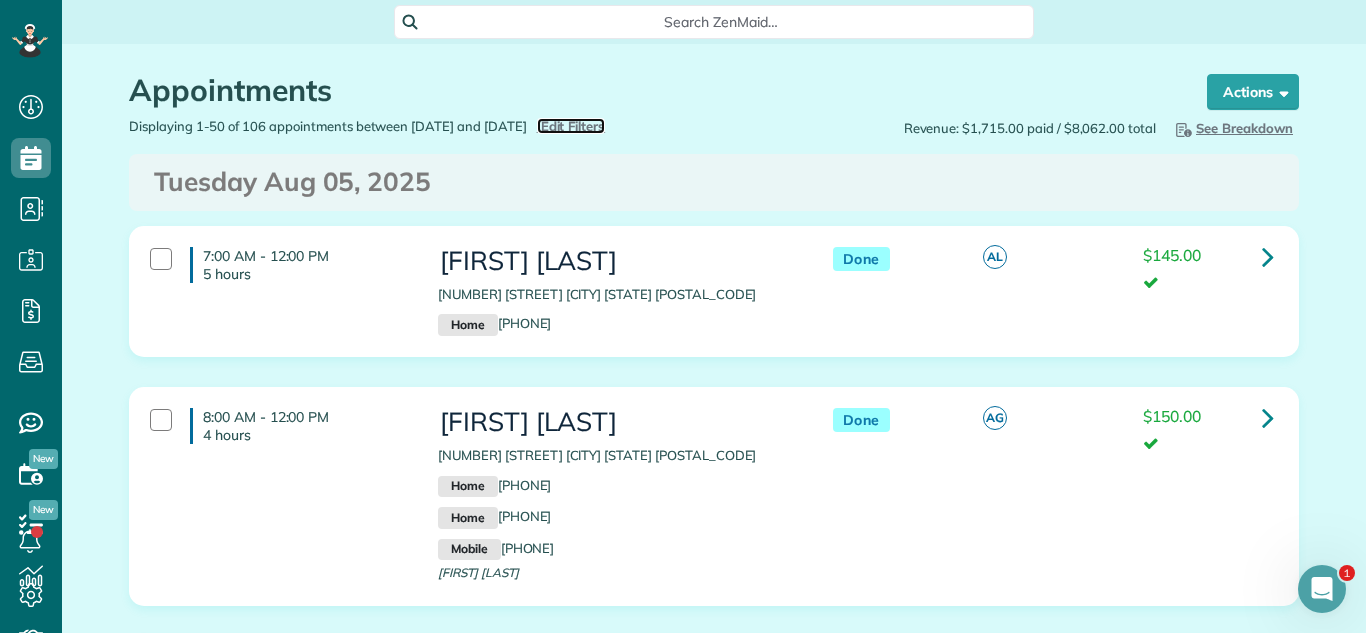 click on "Edit Filters" at bounding box center (573, 126) 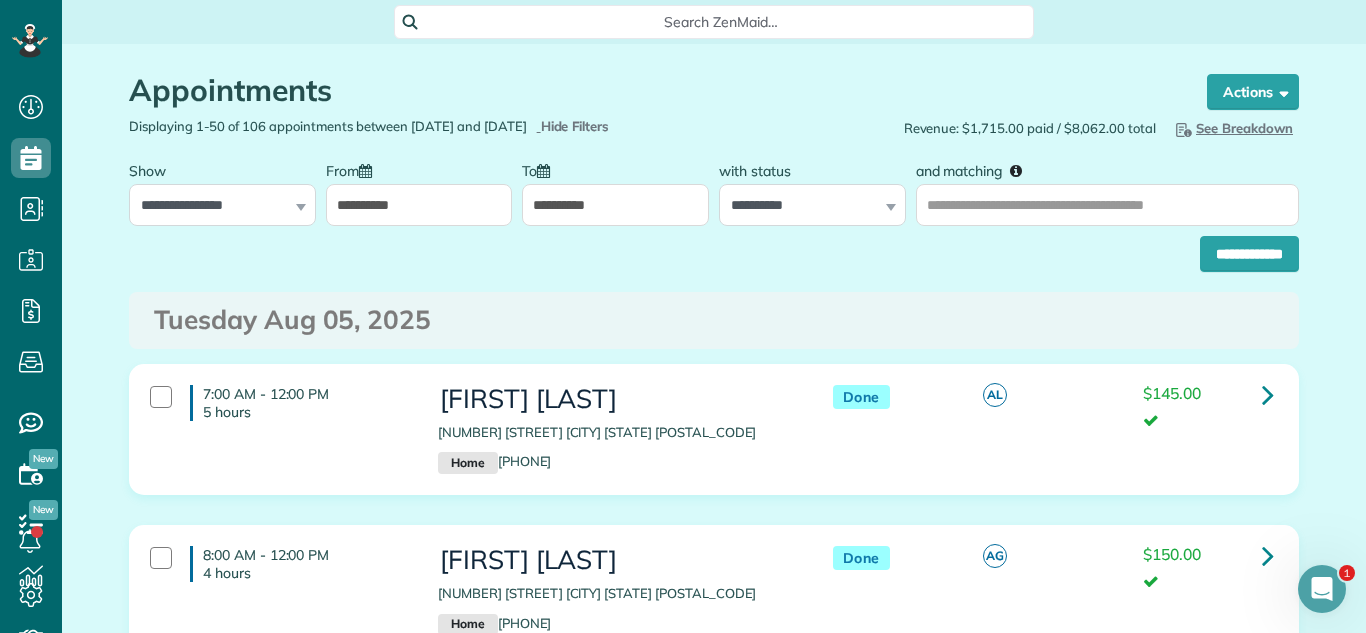 click on "**********" at bounding box center (419, 205) 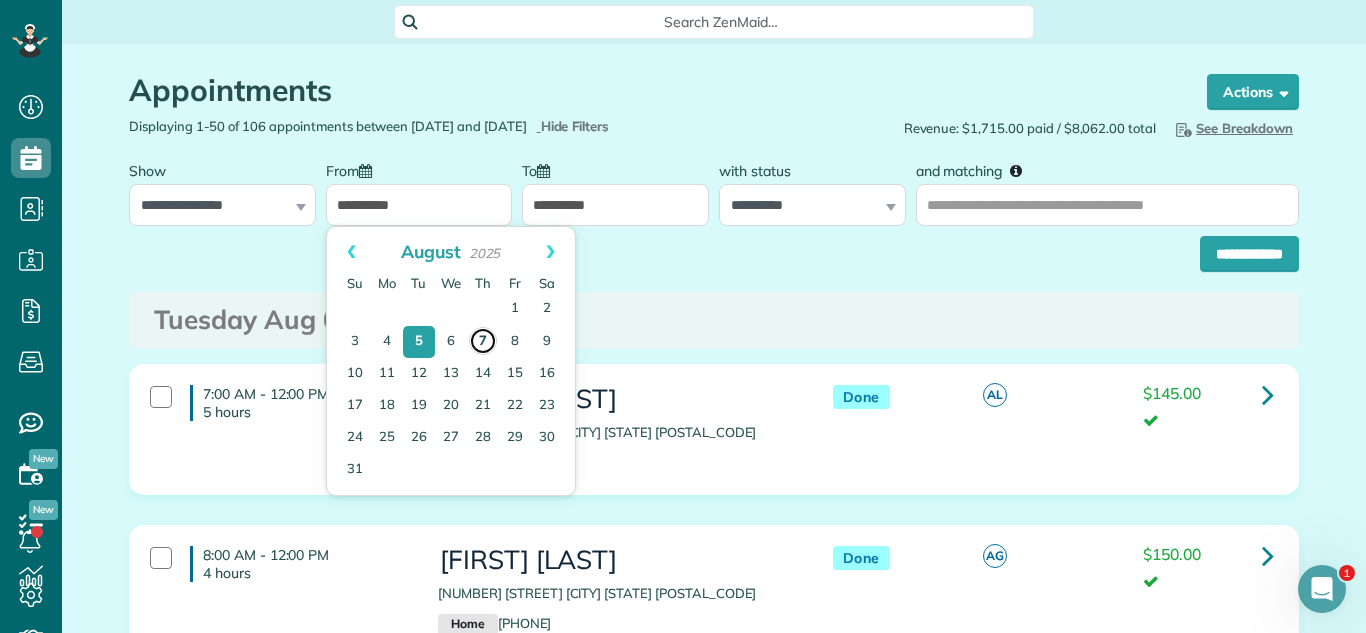 click on "7" at bounding box center [483, 341] 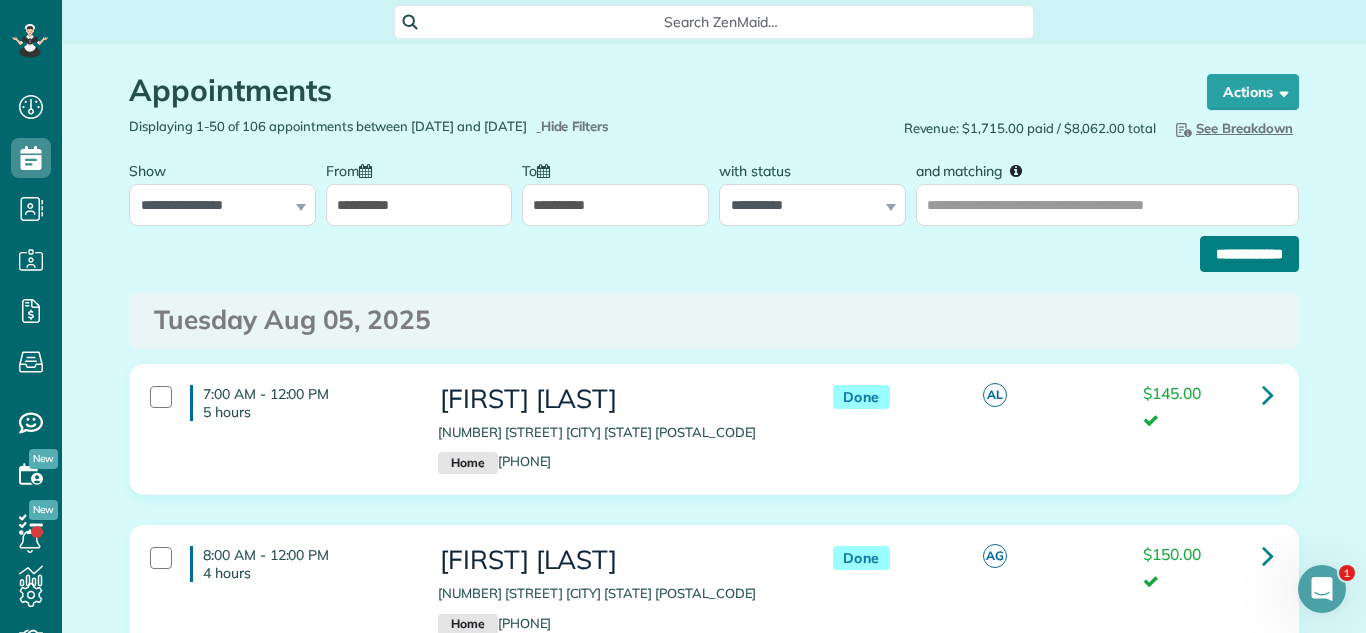 click on "**********" at bounding box center [1249, 254] 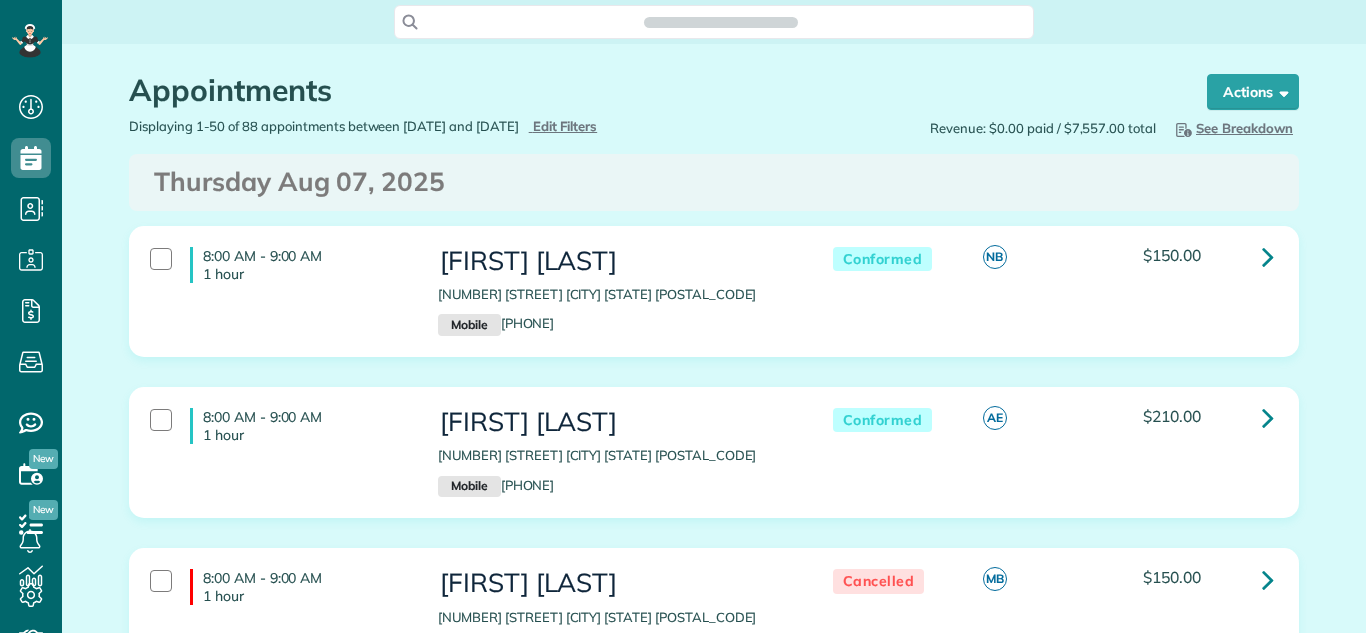 scroll, scrollTop: 0, scrollLeft: 0, axis: both 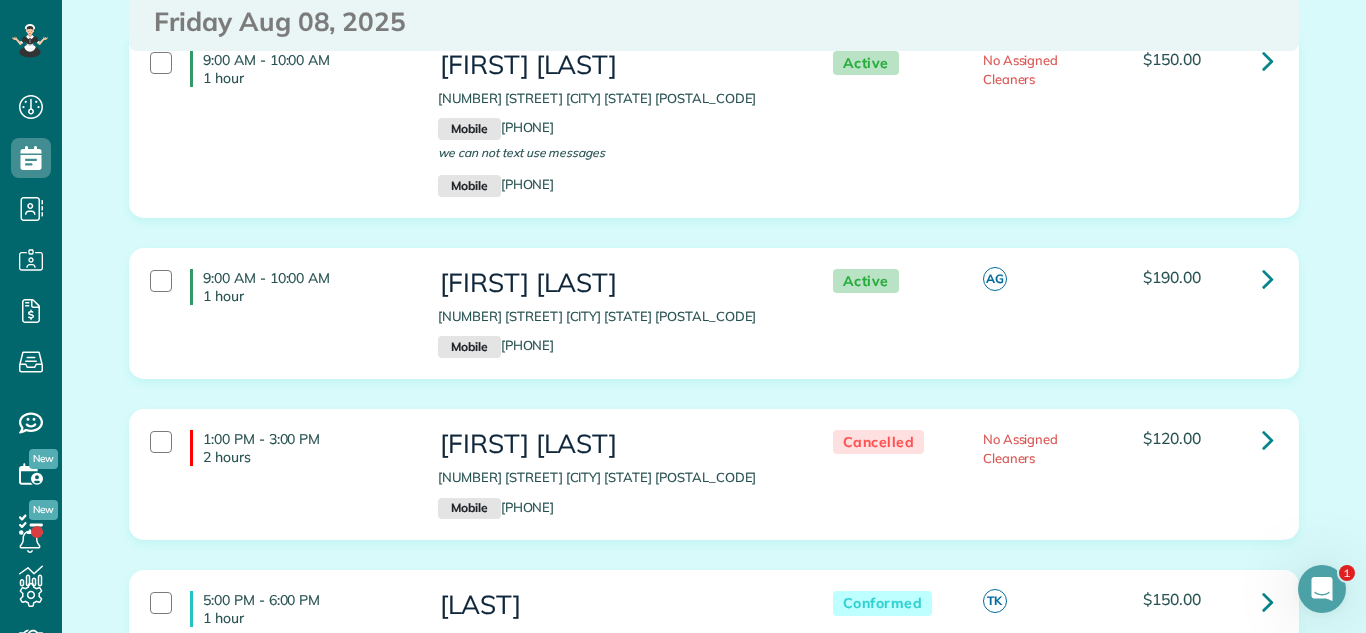 drag, startPoint x: 686, startPoint y: 337, endPoint x: 427, endPoint y: 340, distance: 259.01736 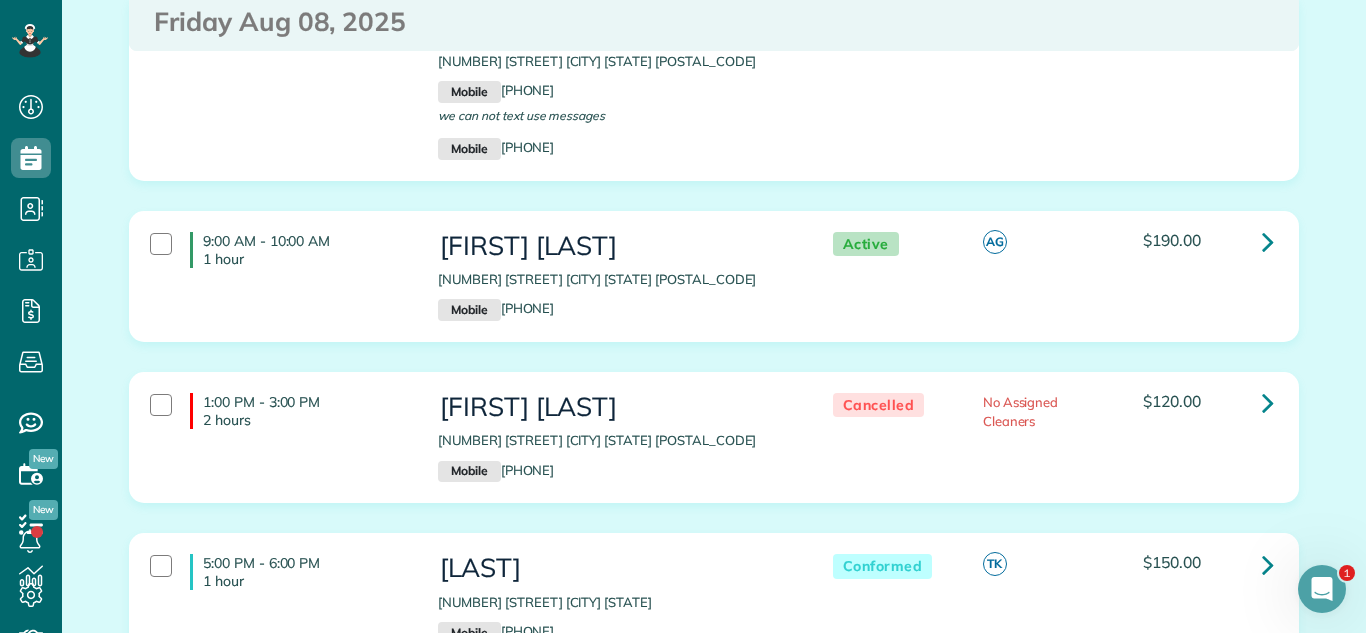 scroll, scrollTop: 3090, scrollLeft: 0, axis: vertical 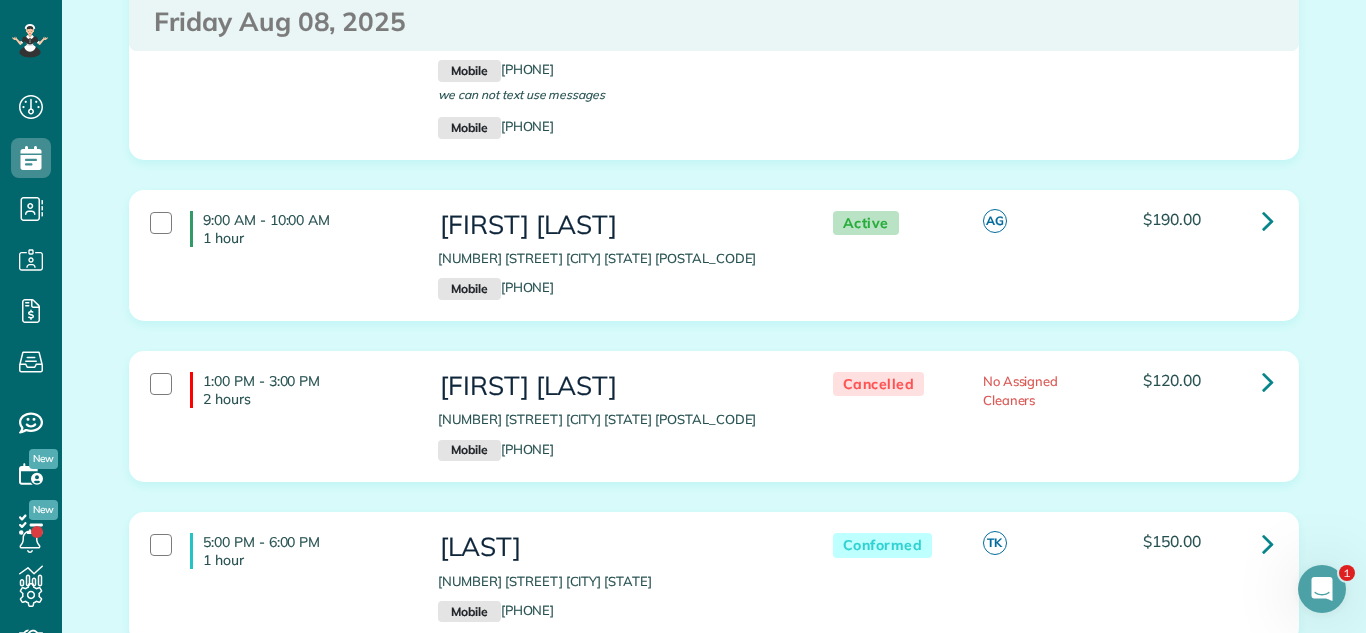 click on "[FIRST] [LAST]
[NUMBER] [STREET] [CITY] [STATE] [POSTAL_CODE]
Mobile
[PHONE]
we can not text use messages
Mobile
[PHONE]" at bounding box center [615, 66] 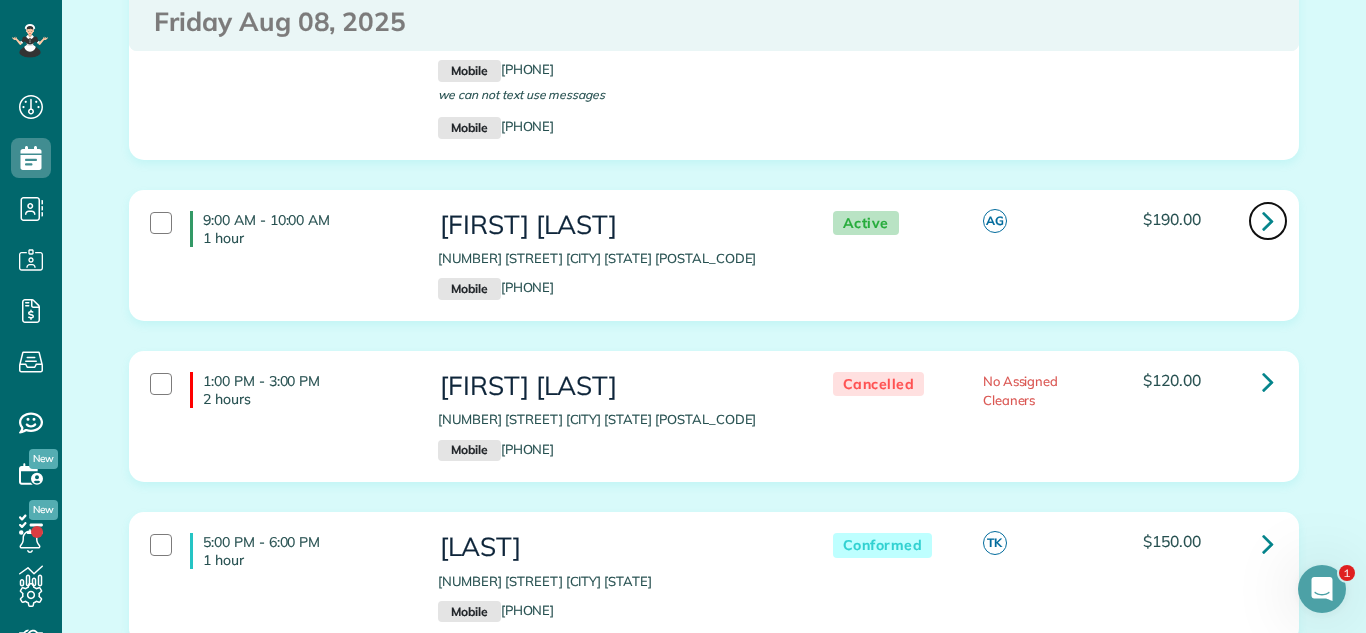 click at bounding box center (1268, 220) 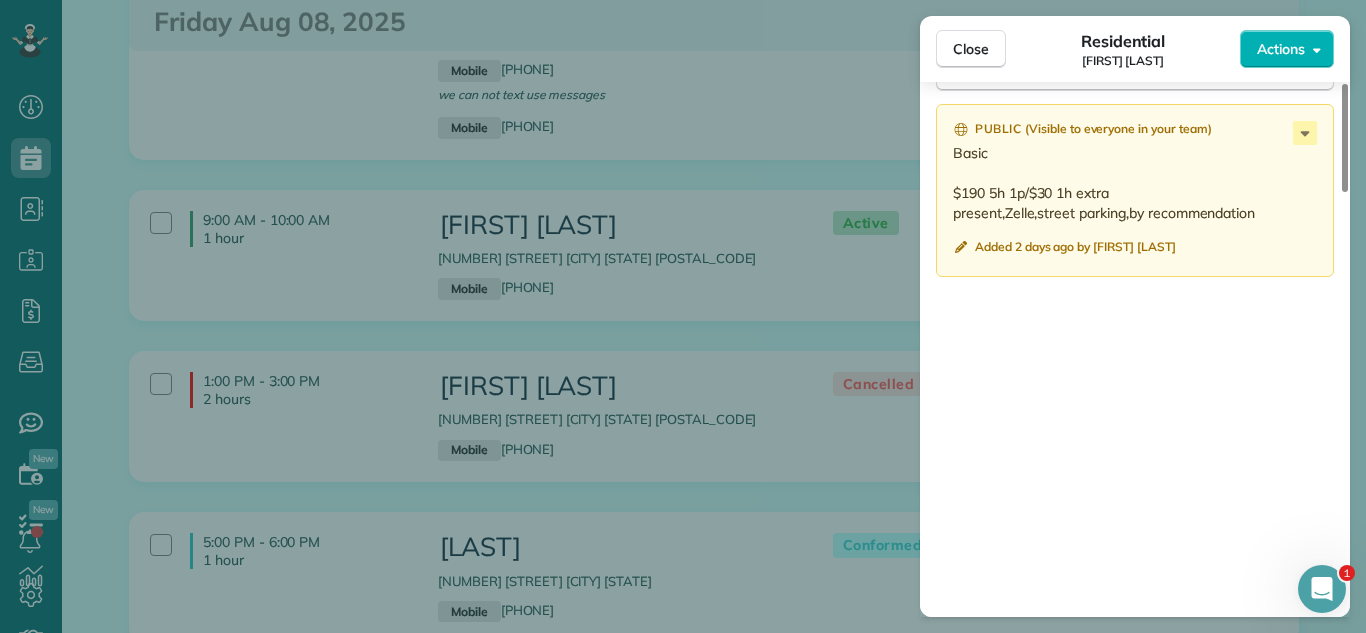 scroll, scrollTop: 1912, scrollLeft: 0, axis: vertical 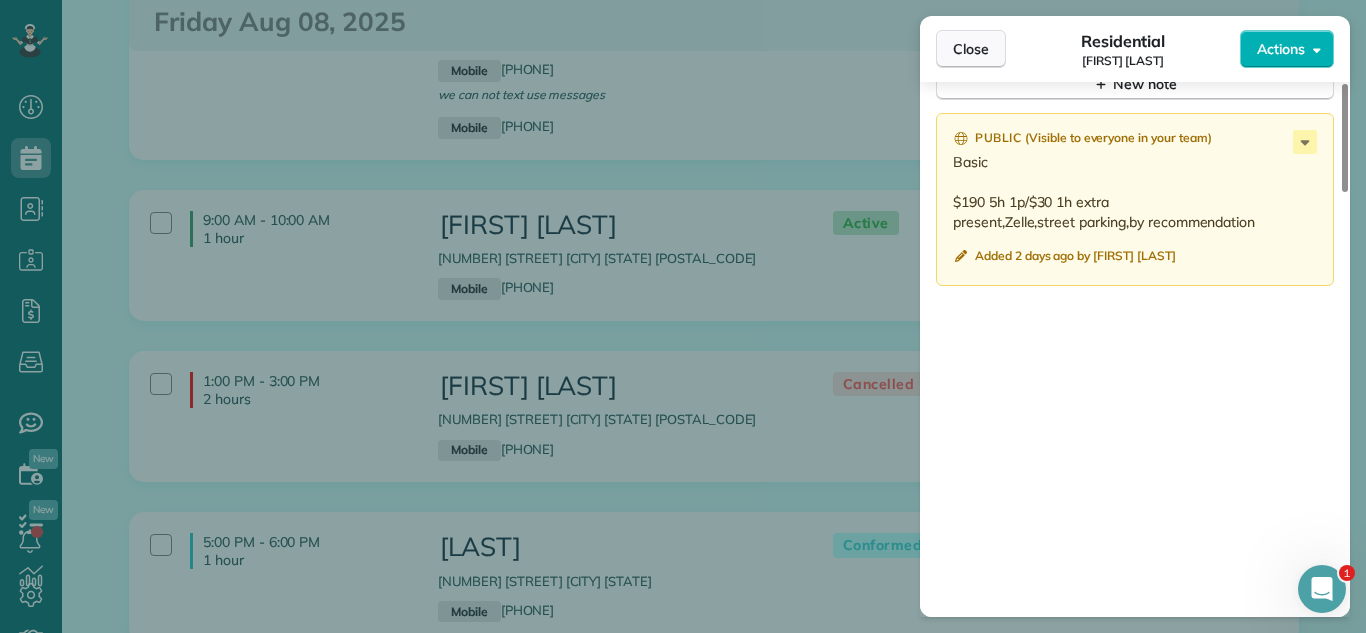 click on "Close" at bounding box center [971, 49] 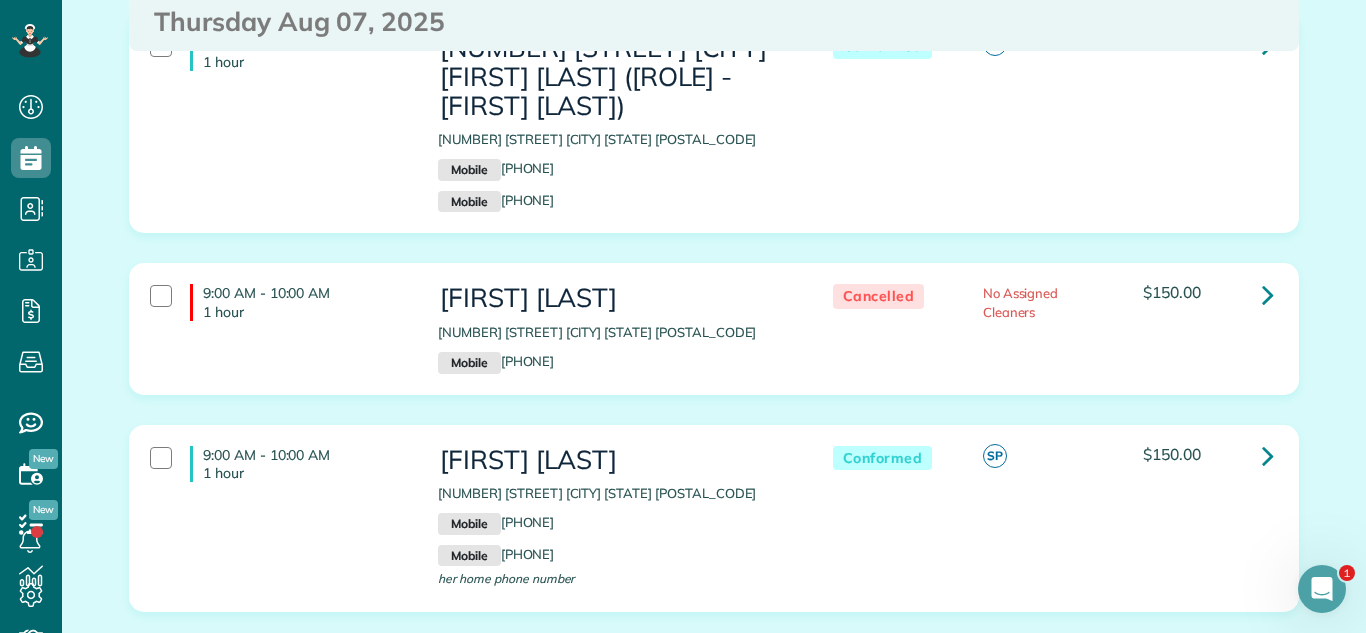 scroll, scrollTop: 0, scrollLeft: 0, axis: both 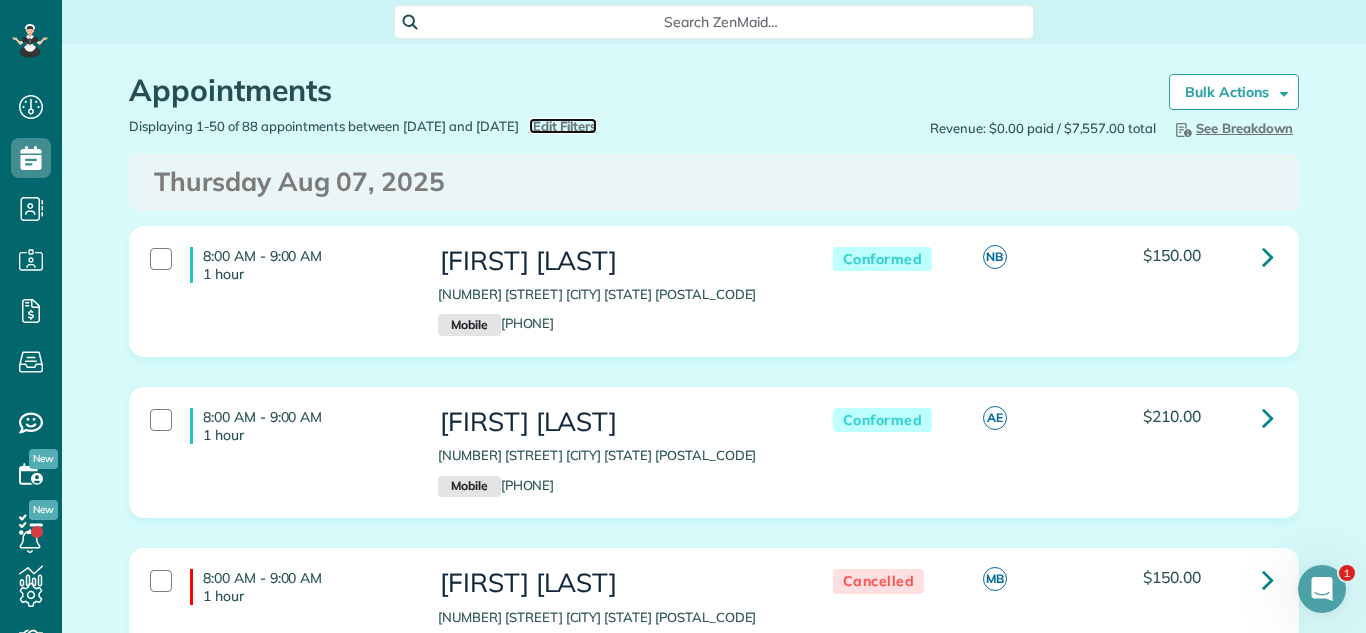 click on "Edit Filters" at bounding box center (565, 126) 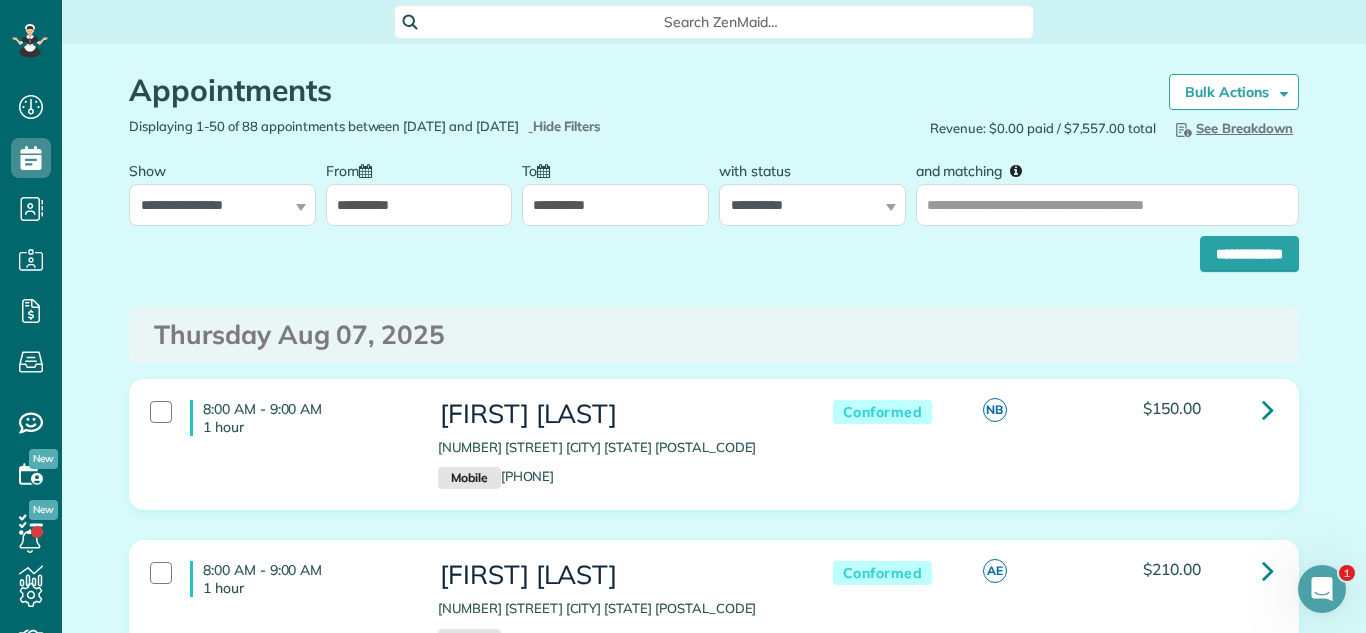 click on "**********" at bounding box center (419, 205) 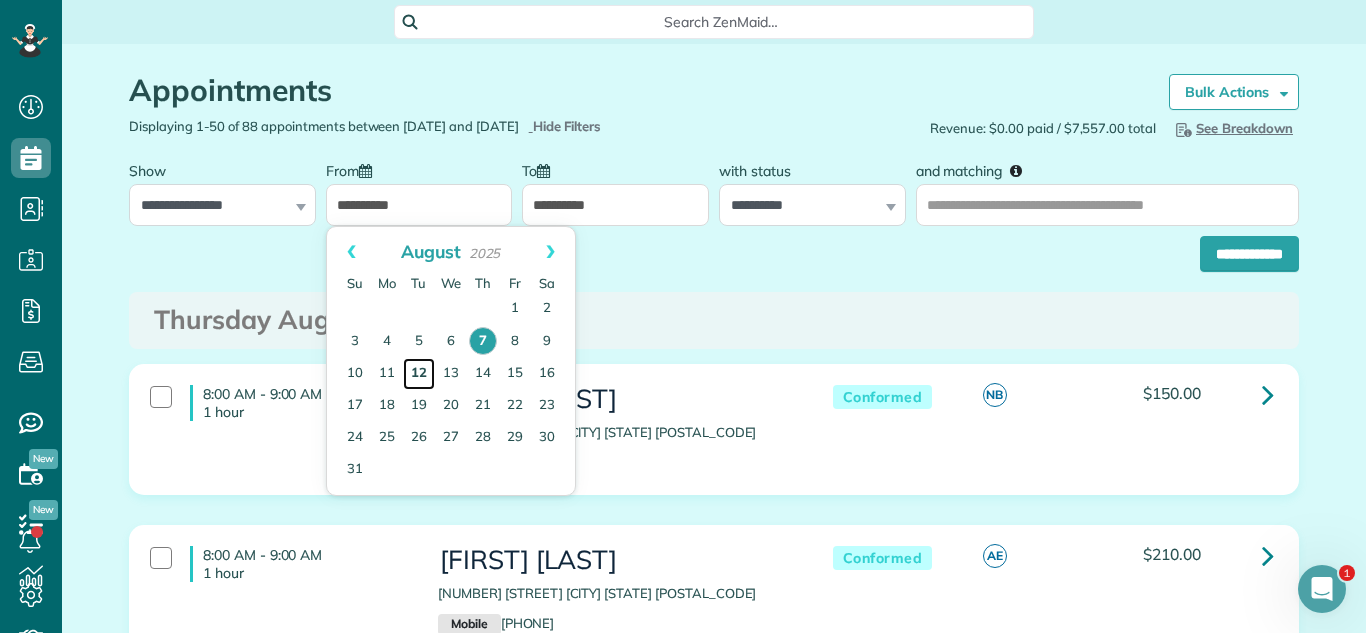 click on "12" at bounding box center [419, 374] 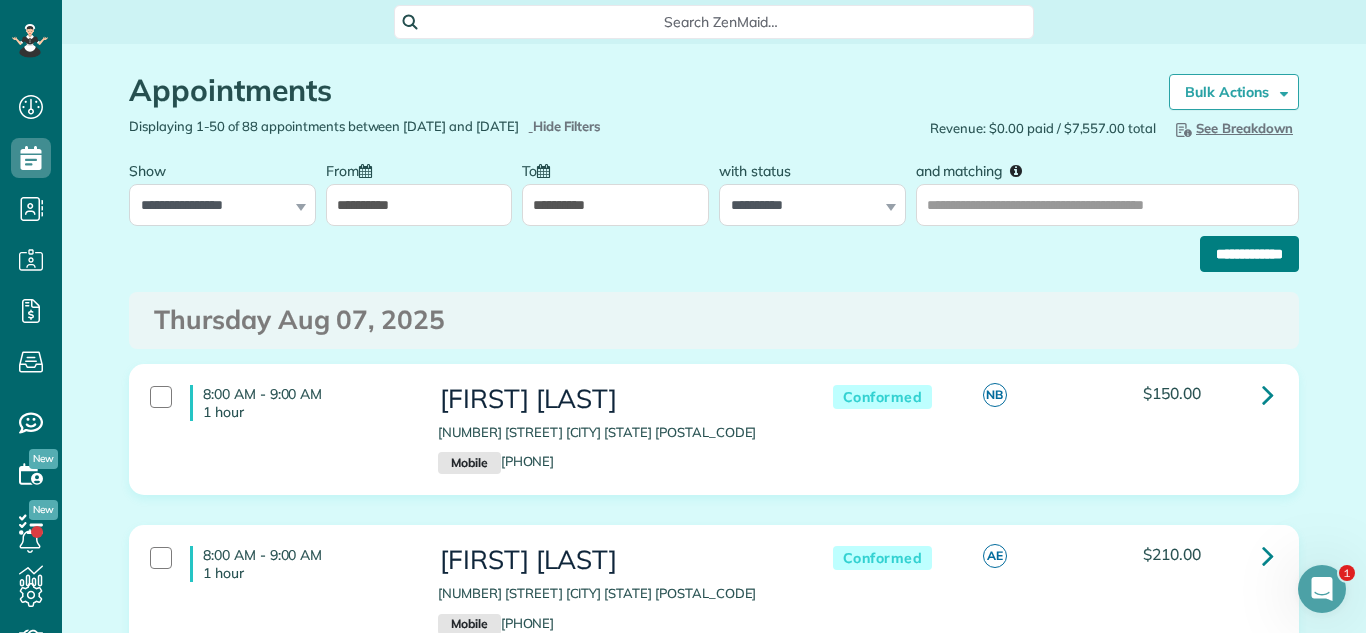 click on "**********" at bounding box center [1249, 254] 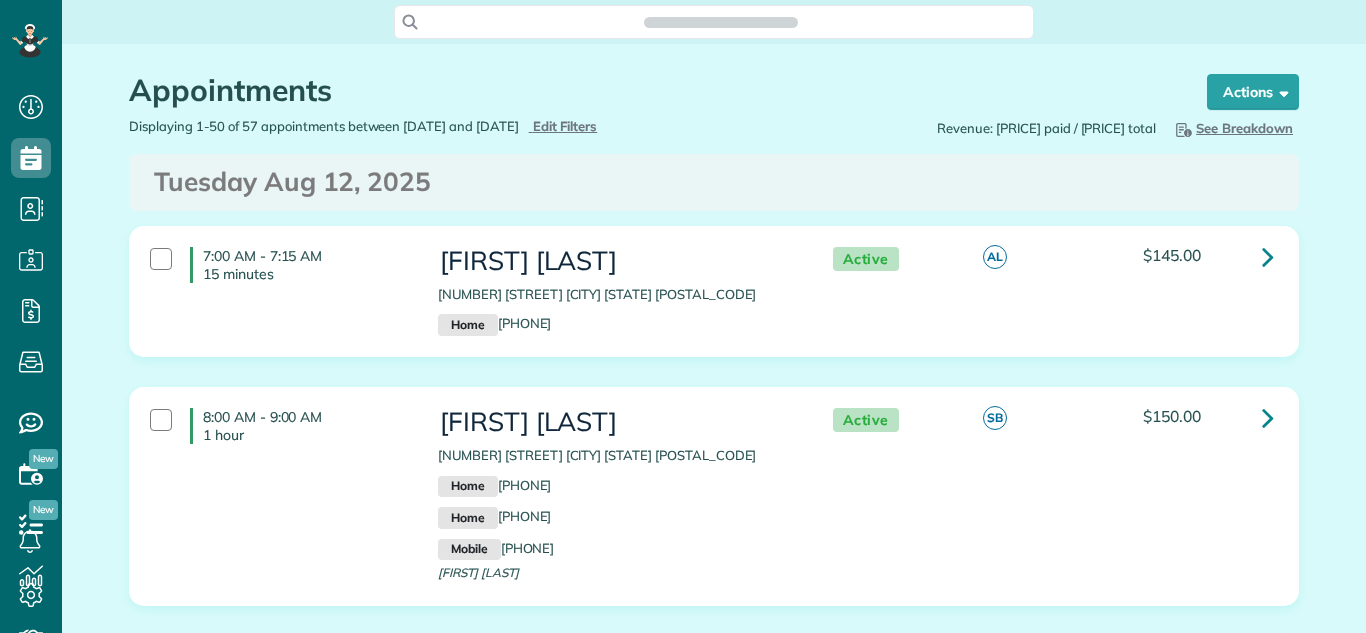 scroll, scrollTop: 0, scrollLeft: 0, axis: both 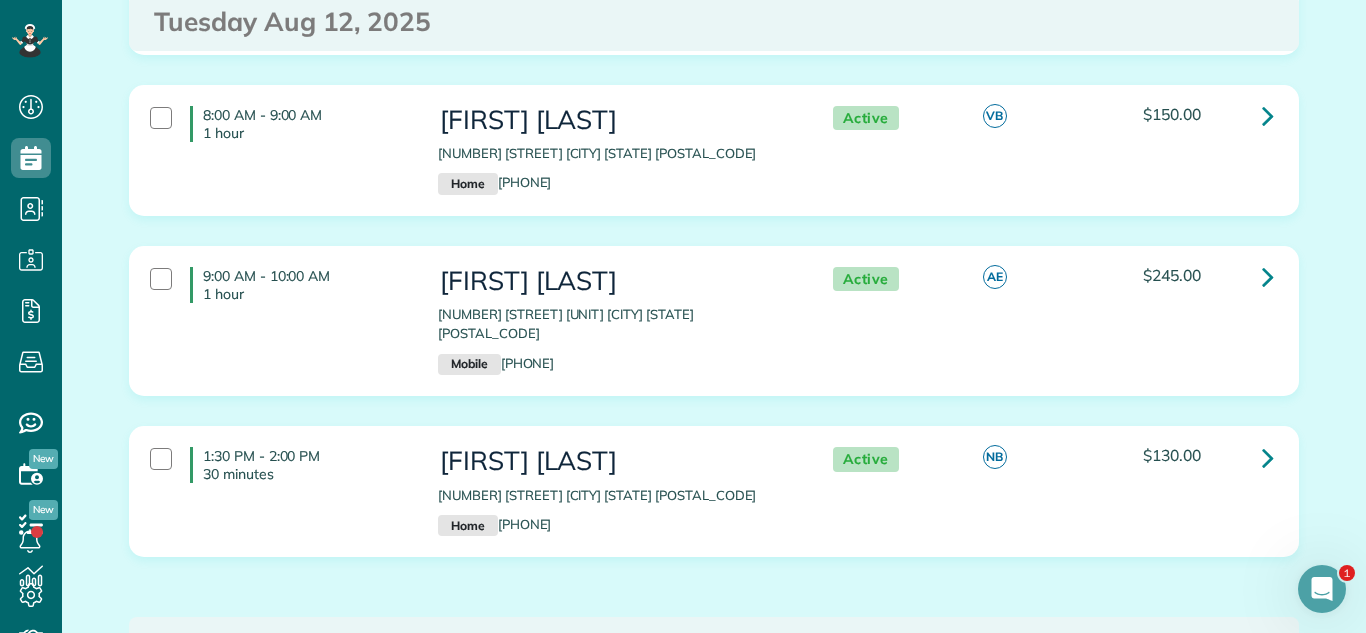 click on "9:00 AM - 10:00 AM
1 hour
Shea Beard
1150 North Lake Shore Drive Unit 4A Chicago IL 60611
Mobile
(630) 788-4546
Active
AE
$245.00" at bounding box center (711, 321) 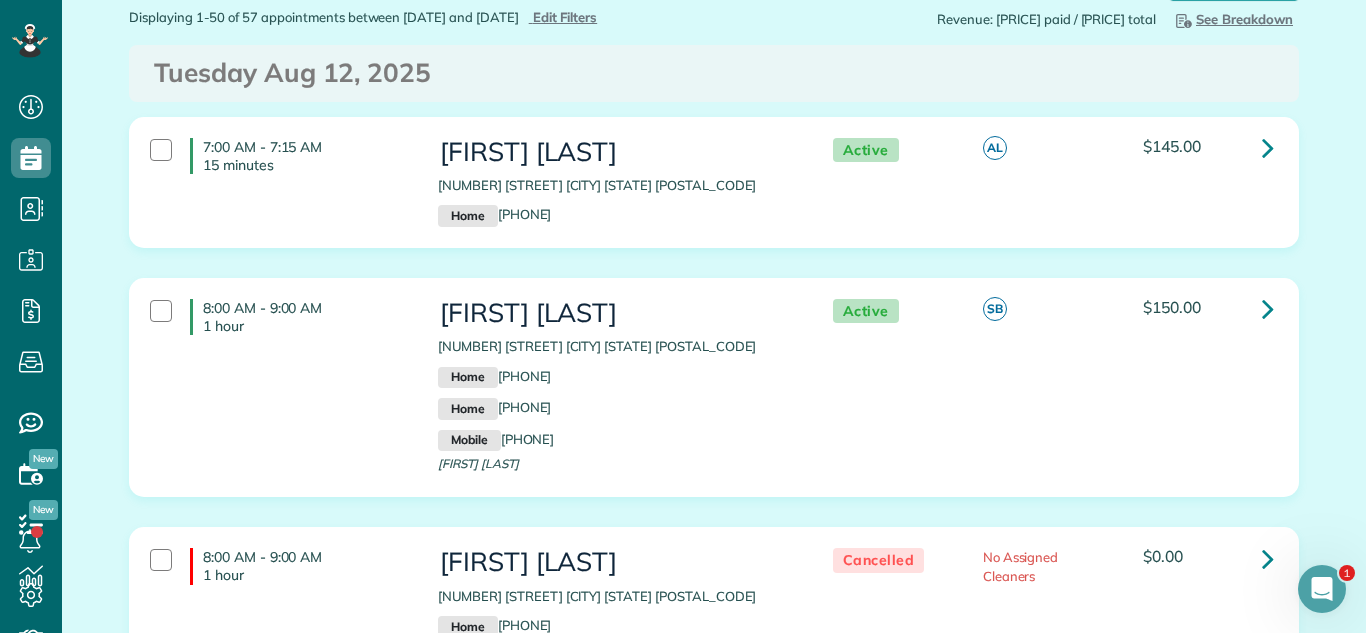 scroll, scrollTop: 0, scrollLeft: 0, axis: both 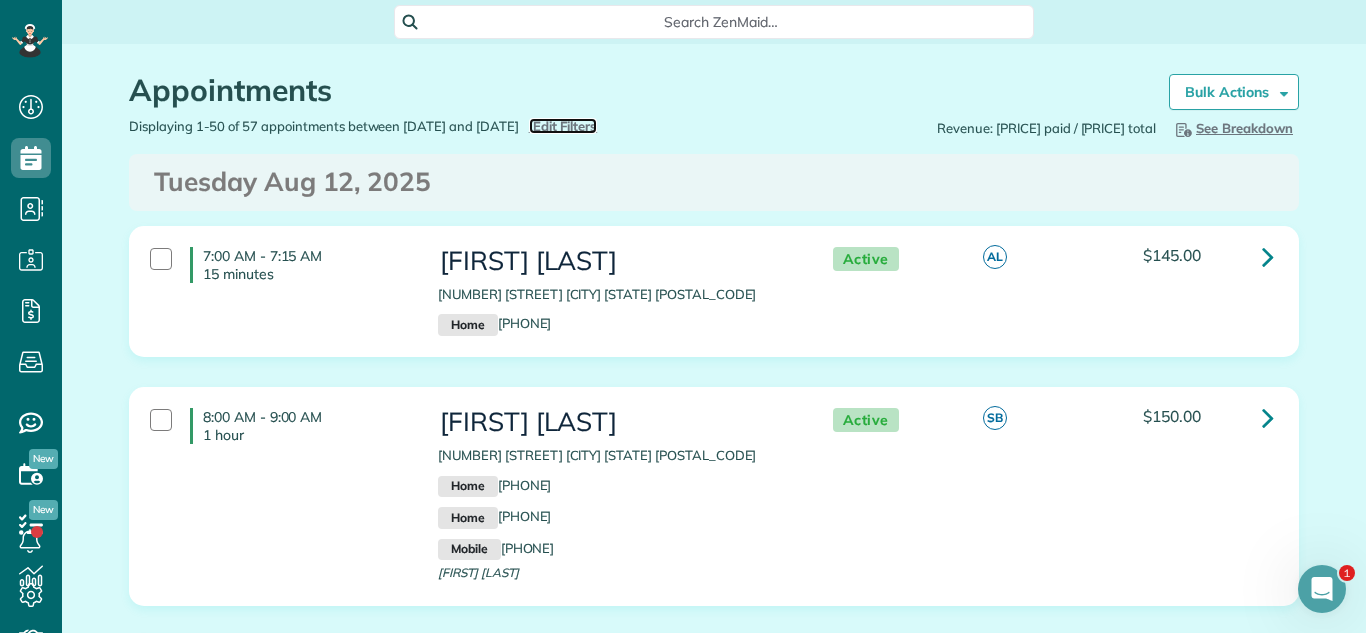 click on "Edit Filters" at bounding box center (565, 126) 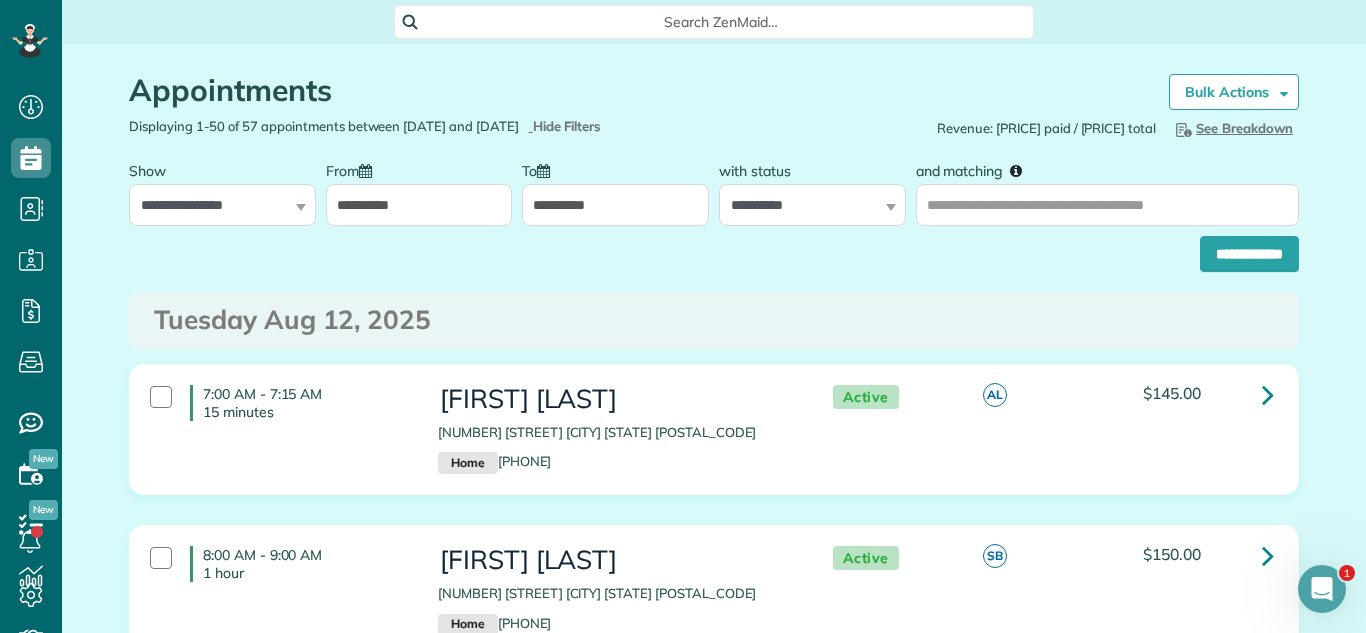 click on "**********" at bounding box center (419, 205) 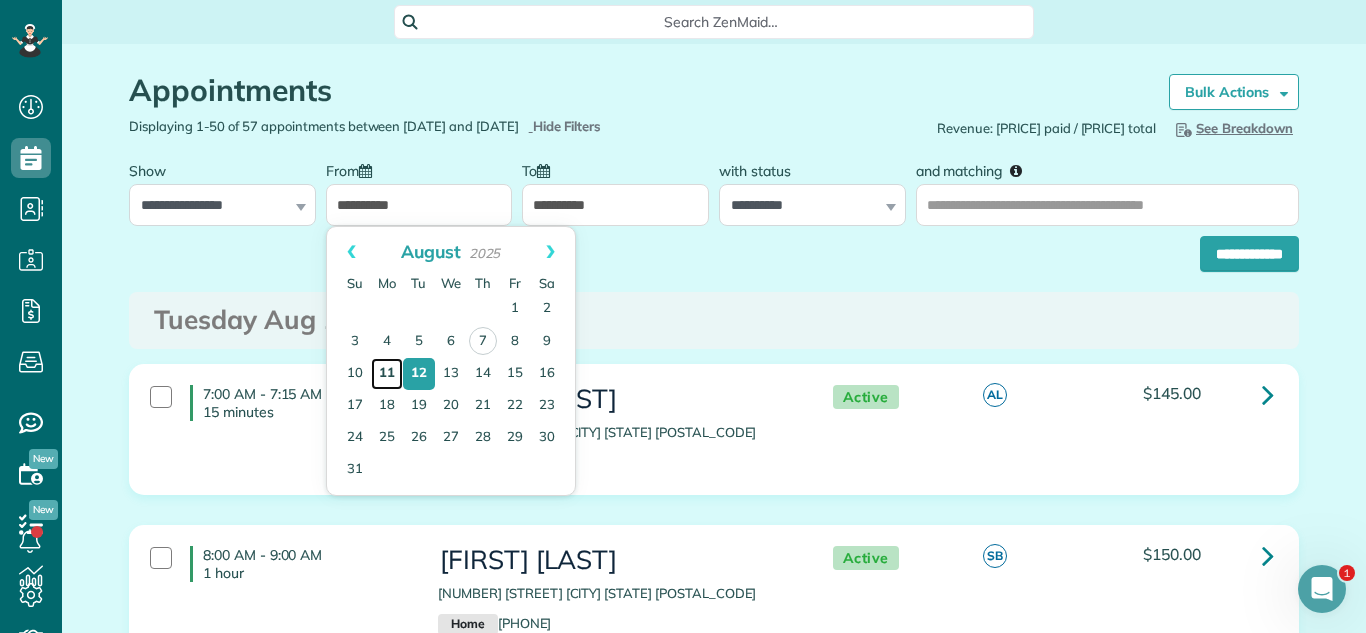 click on "11" at bounding box center [387, 374] 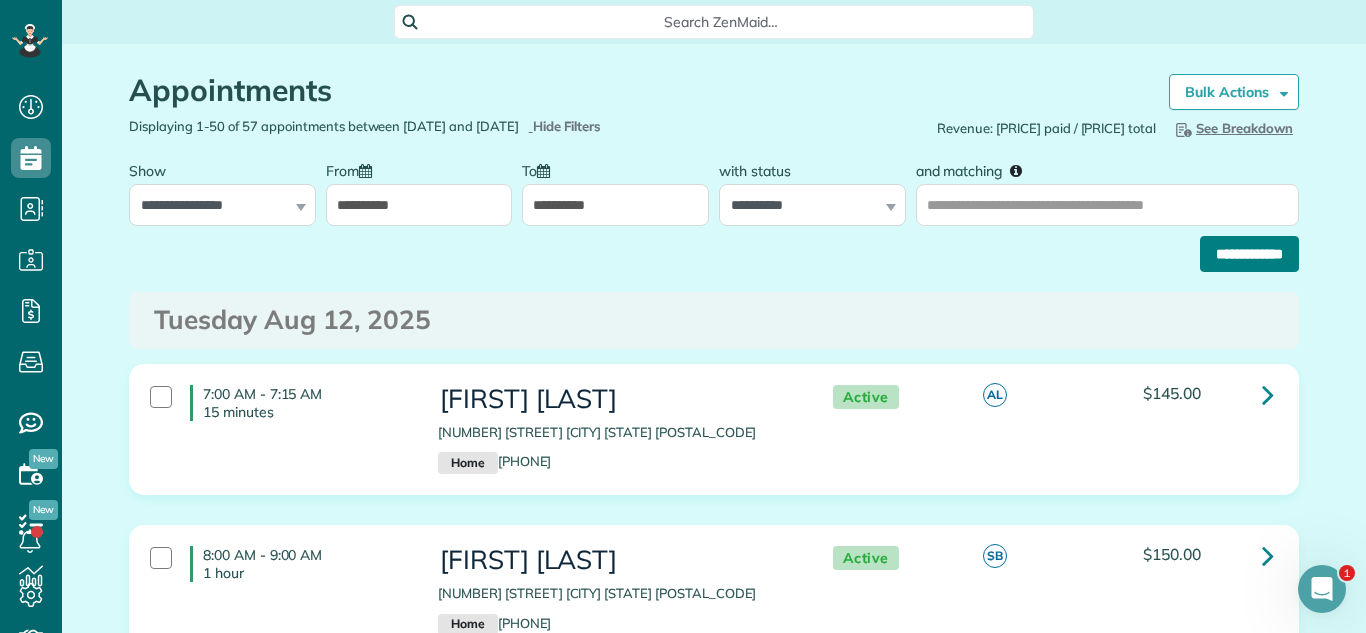 click on "**********" at bounding box center (1249, 254) 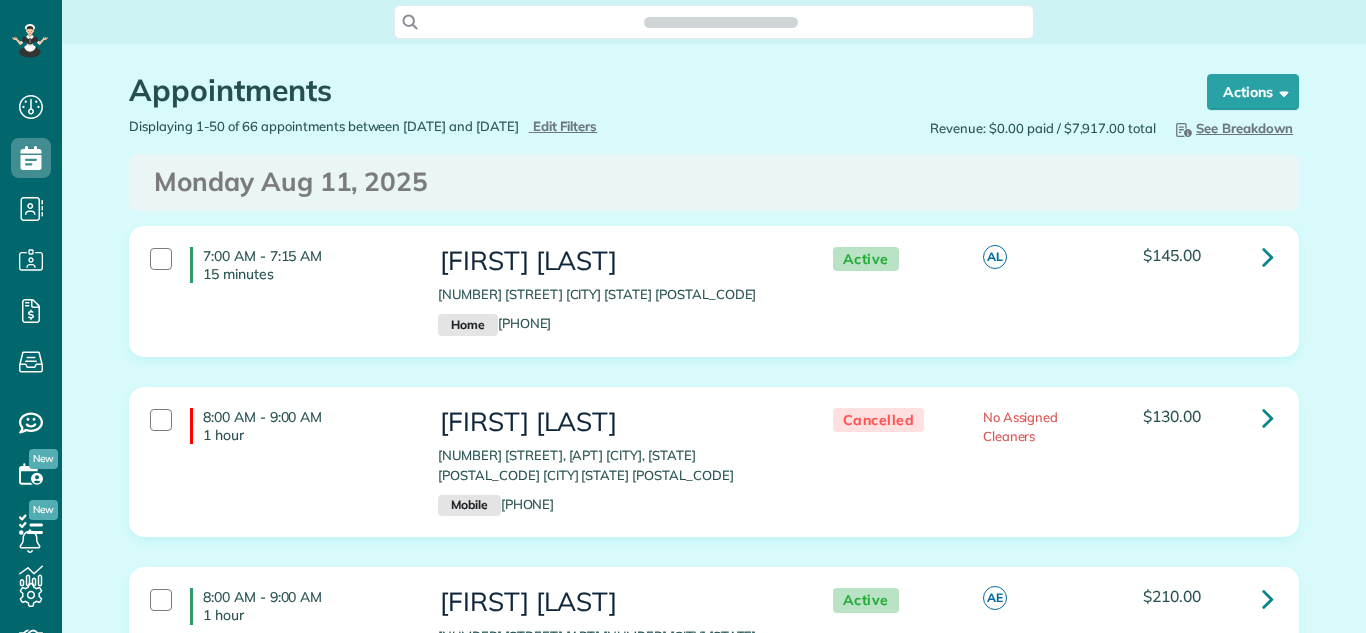 scroll, scrollTop: 0, scrollLeft: 0, axis: both 